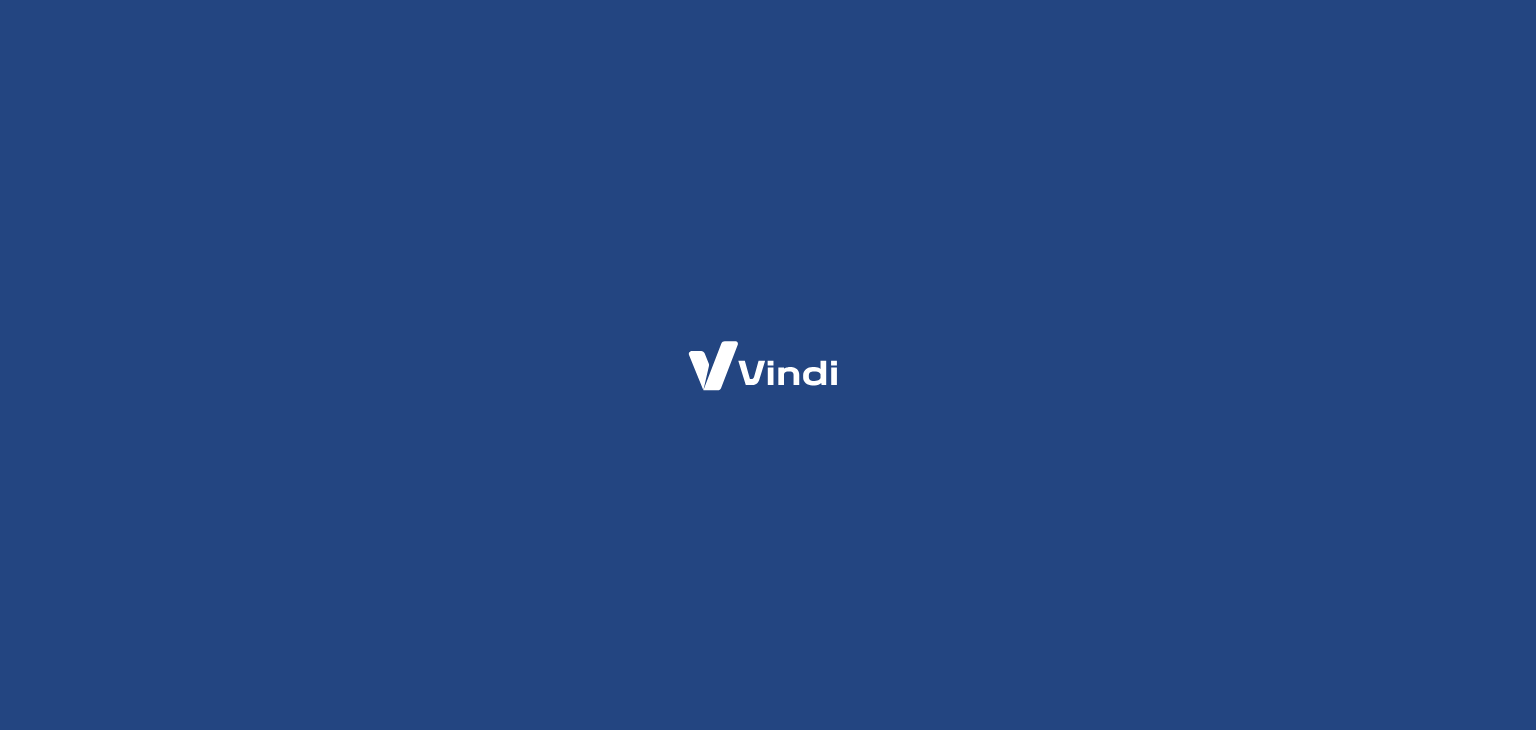scroll, scrollTop: 0, scrollLeft: 0, axis: both 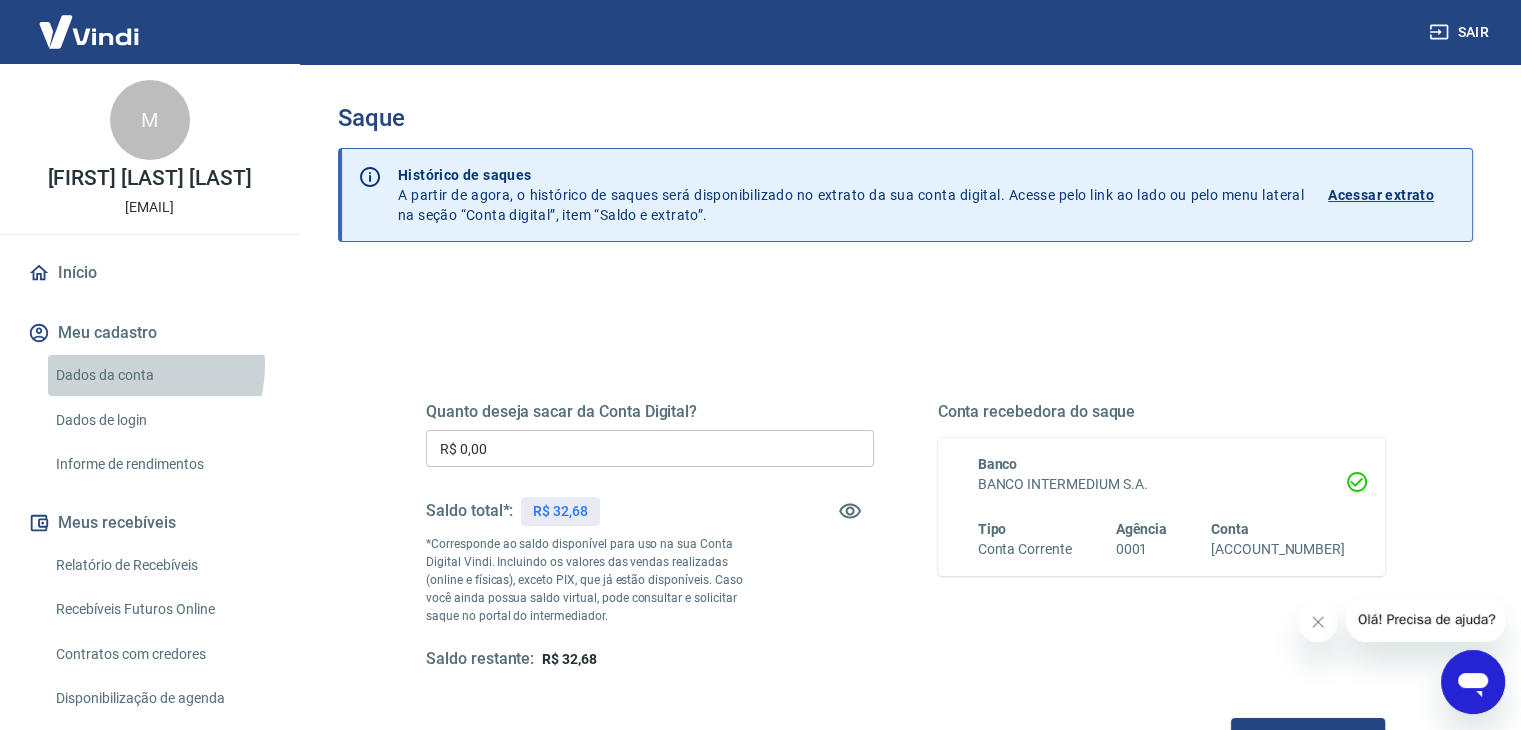 click on "Dados da conta" at bounding box center (161, 375) 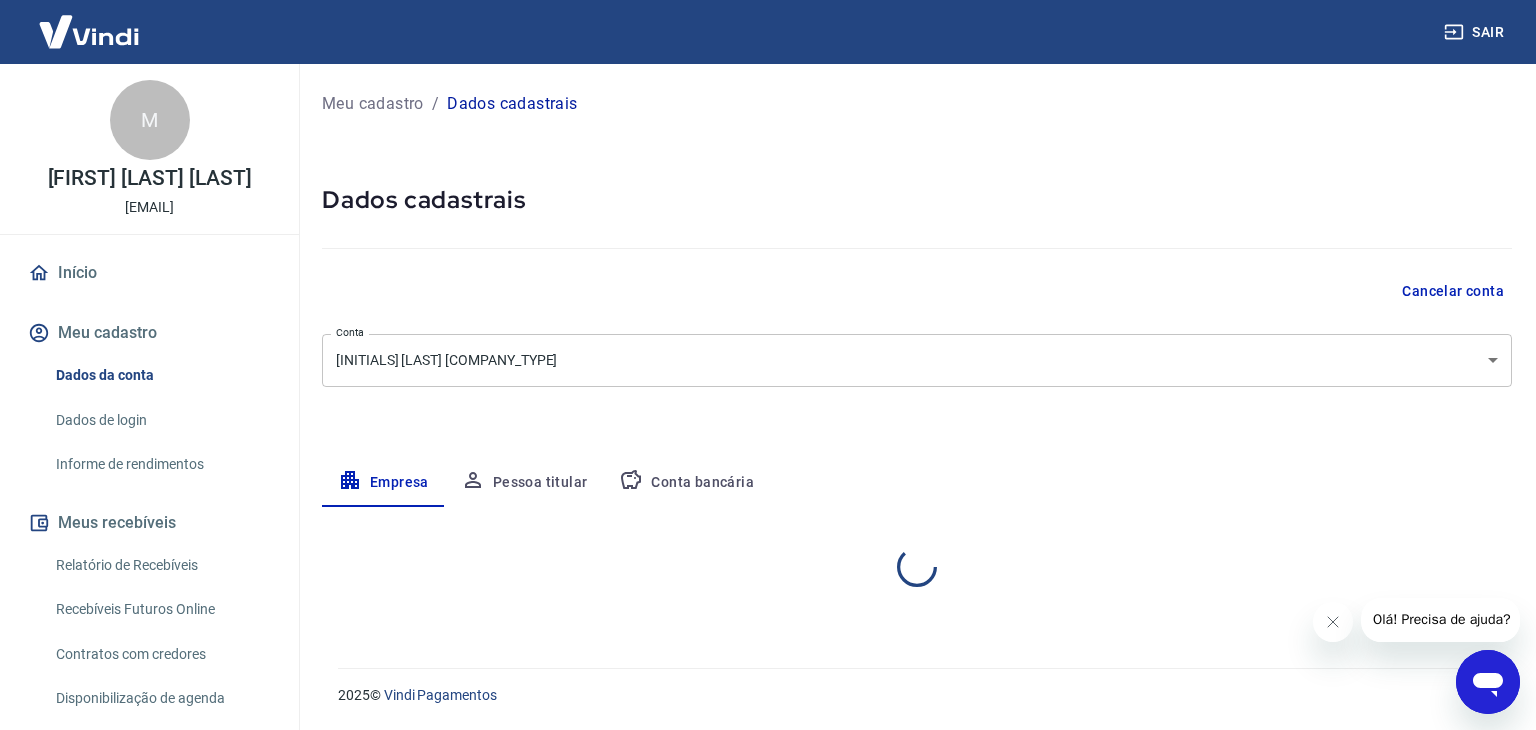 select on "PR" 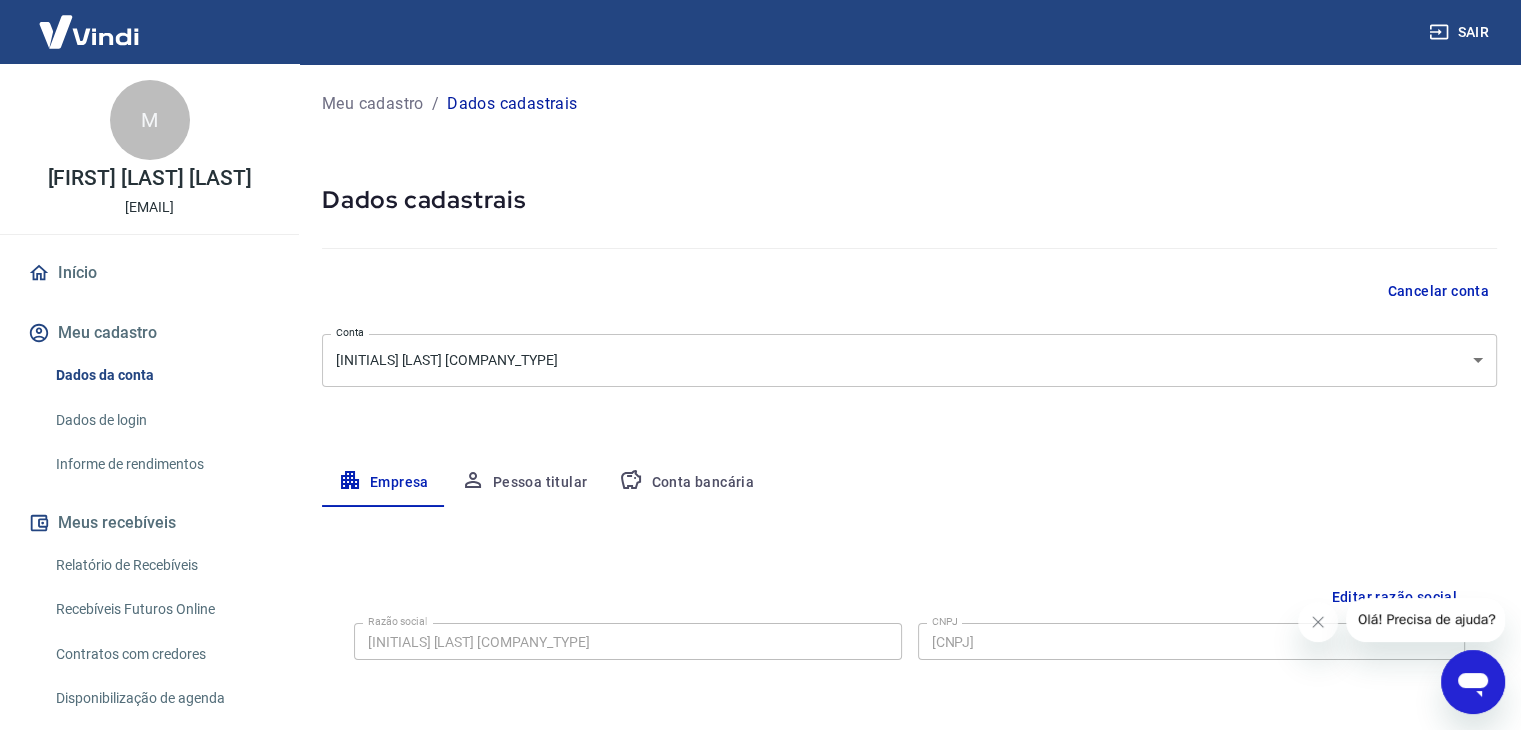click on "Dados de login" at bounding box center [161, 420] 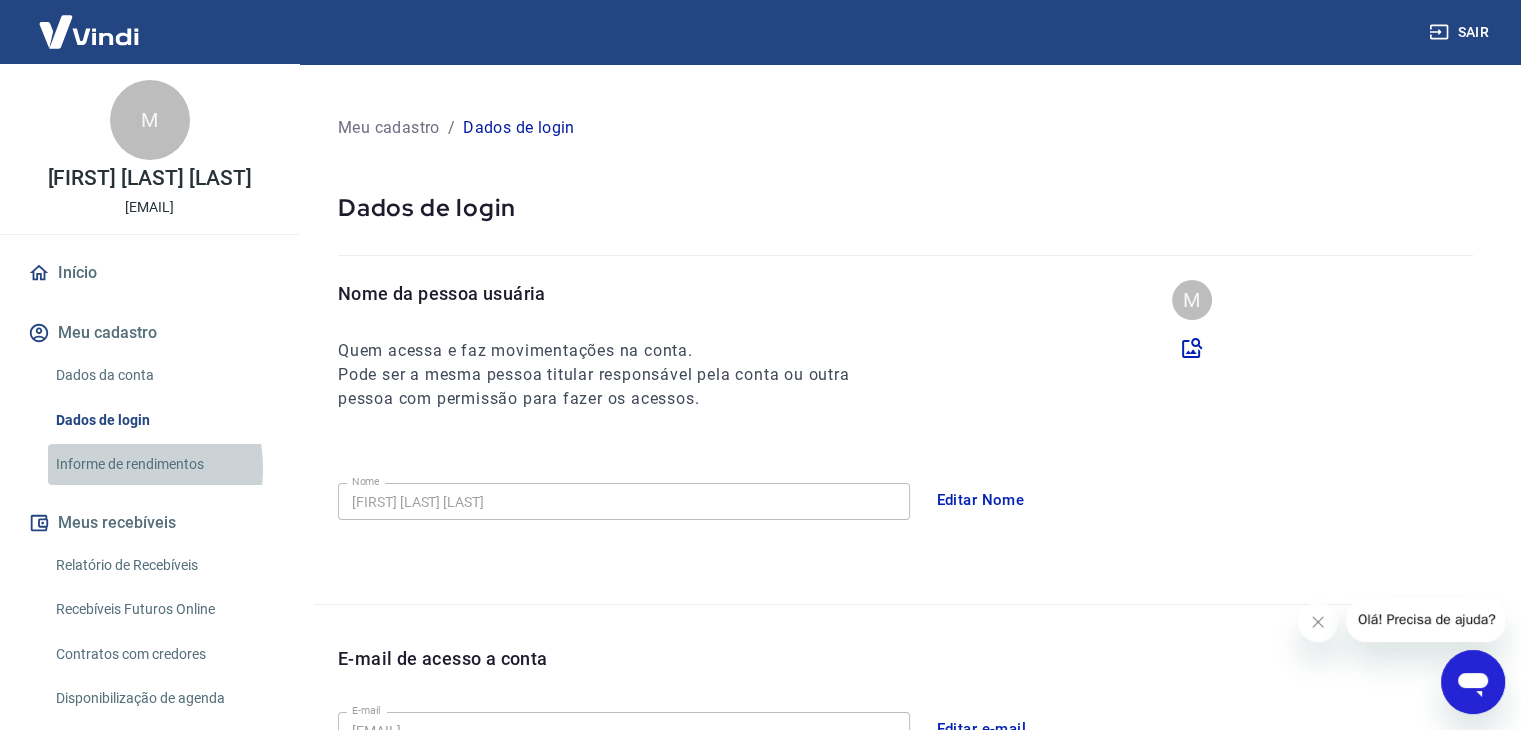 click on "Informe de rendimentos" at bounding box center (161, 464) 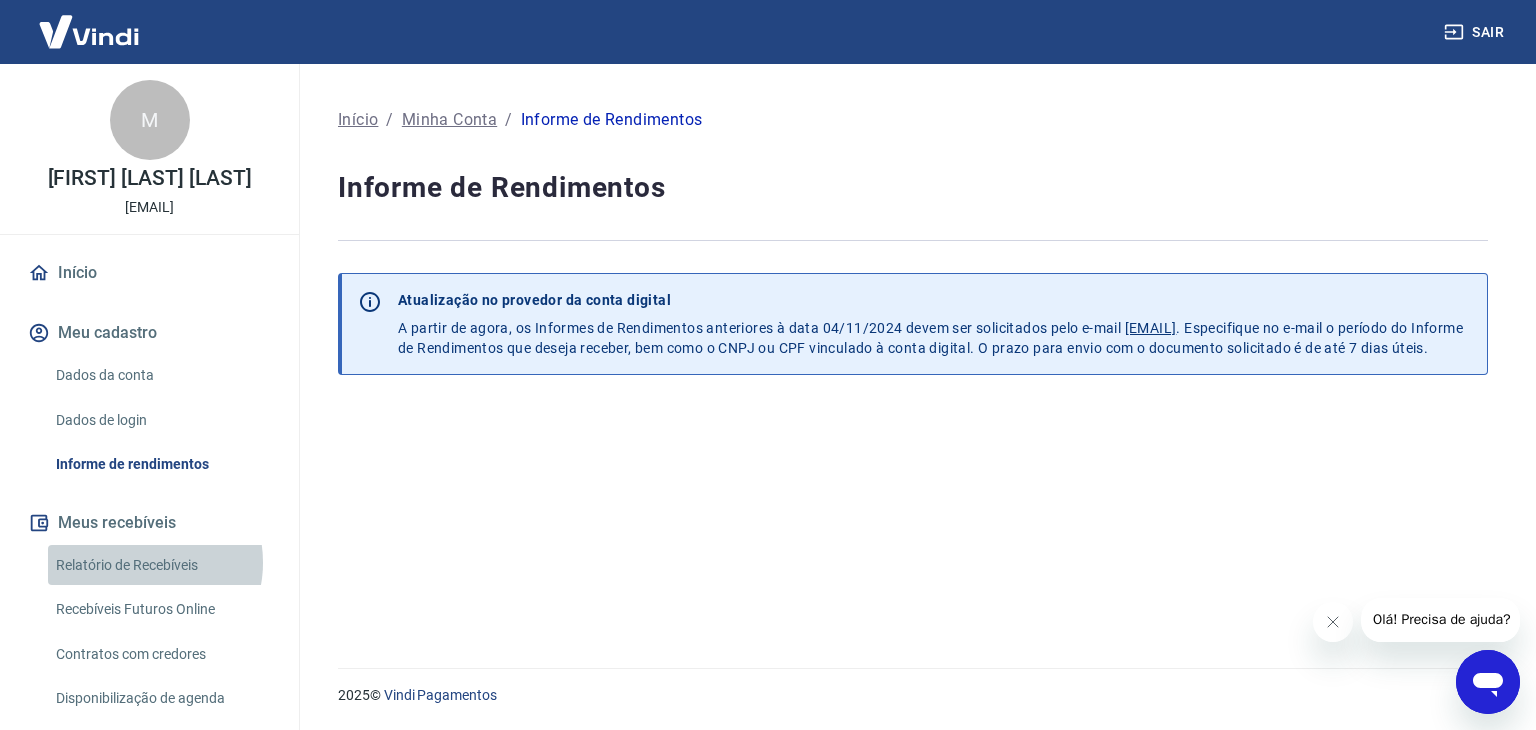click on "Relatório de Recebíveis" at bounding box center [161, 565] 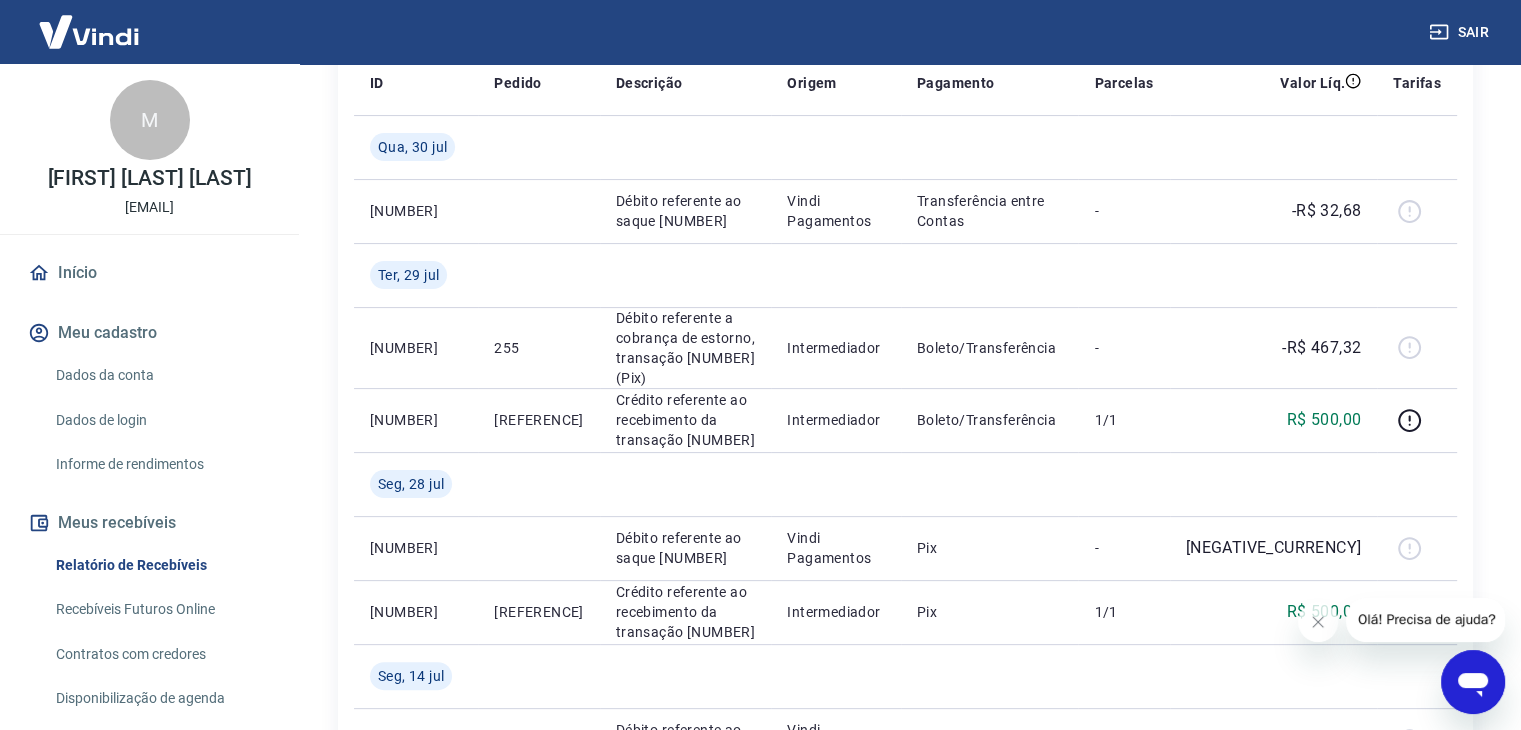 scroll, scrollTop: 370, scrollLeft: 0, axis: vertical 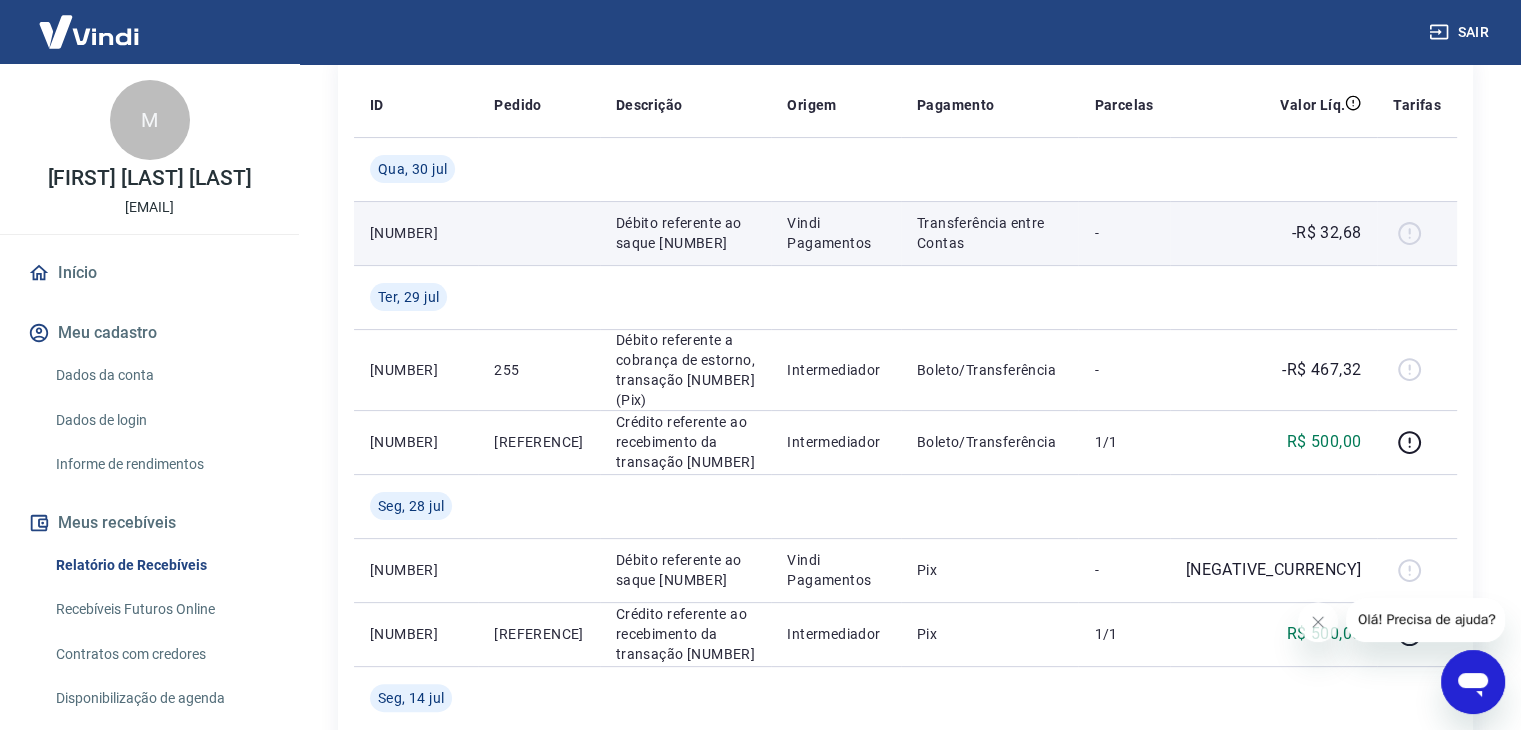 click at bounding box center [1417, 233] 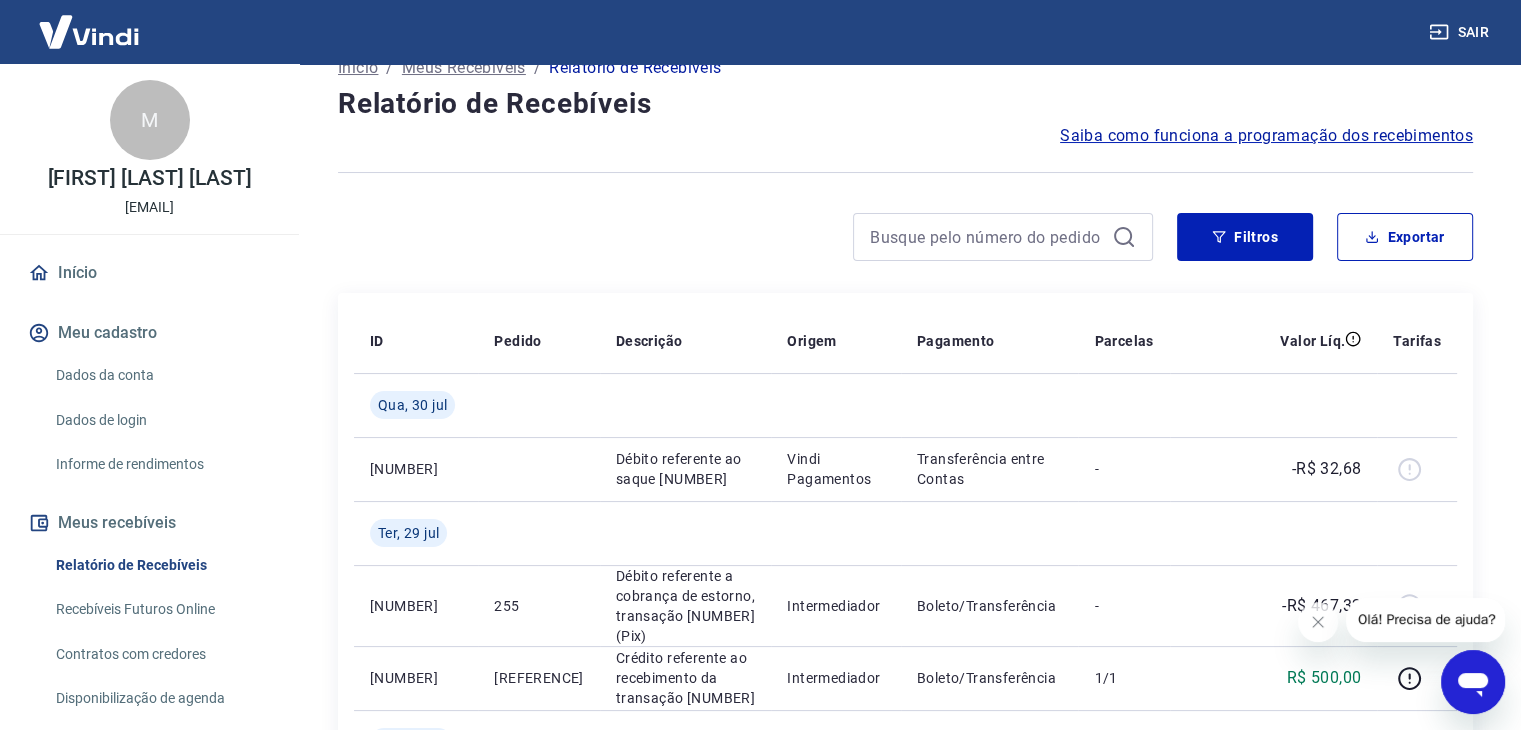 scroll, scrollTop: 114, scrollLeft: 0, axis: vertical 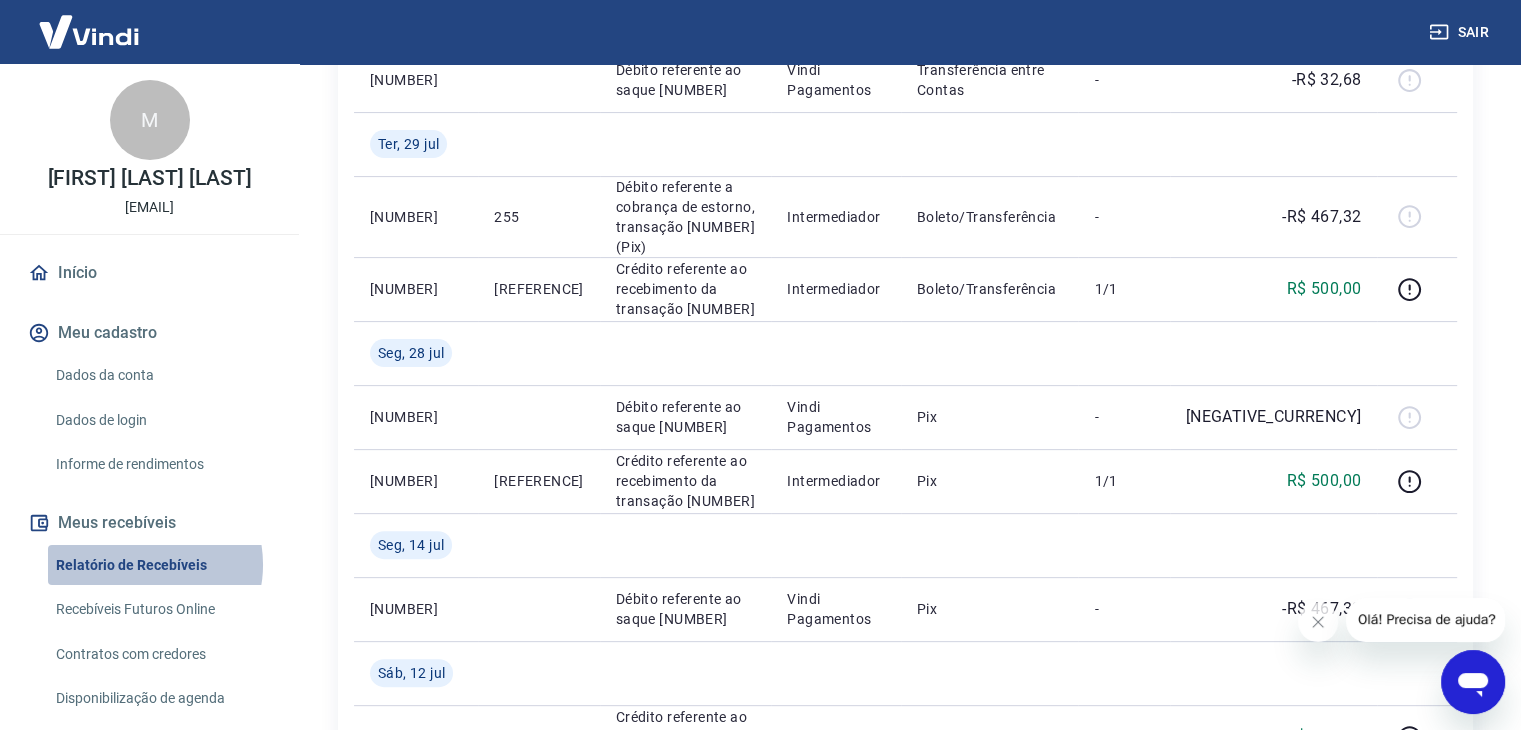 click on "Relatório de Recebíveis" at bounding box center (161, 565) 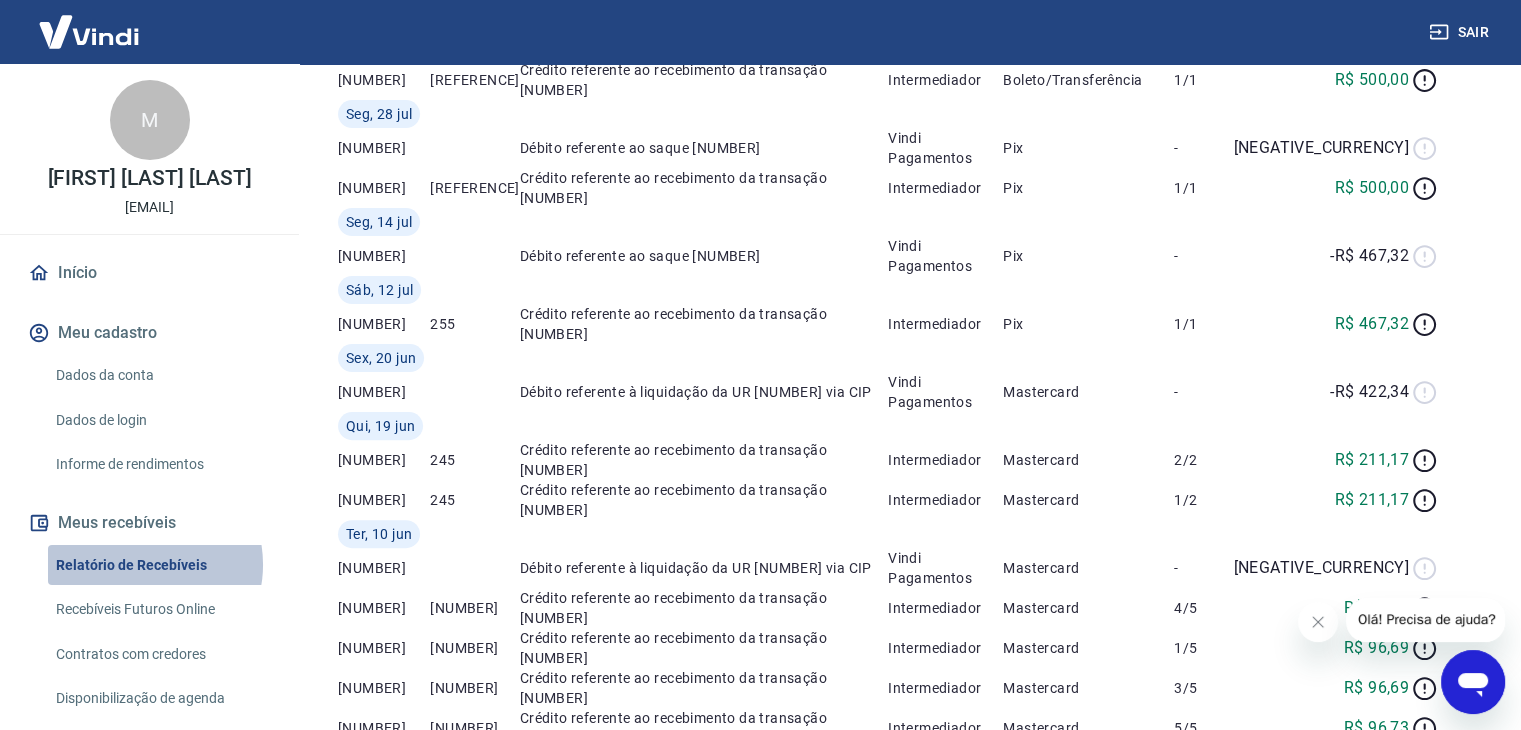 scroll, scrollTop: 0, scrollLeft: 0, axis: both 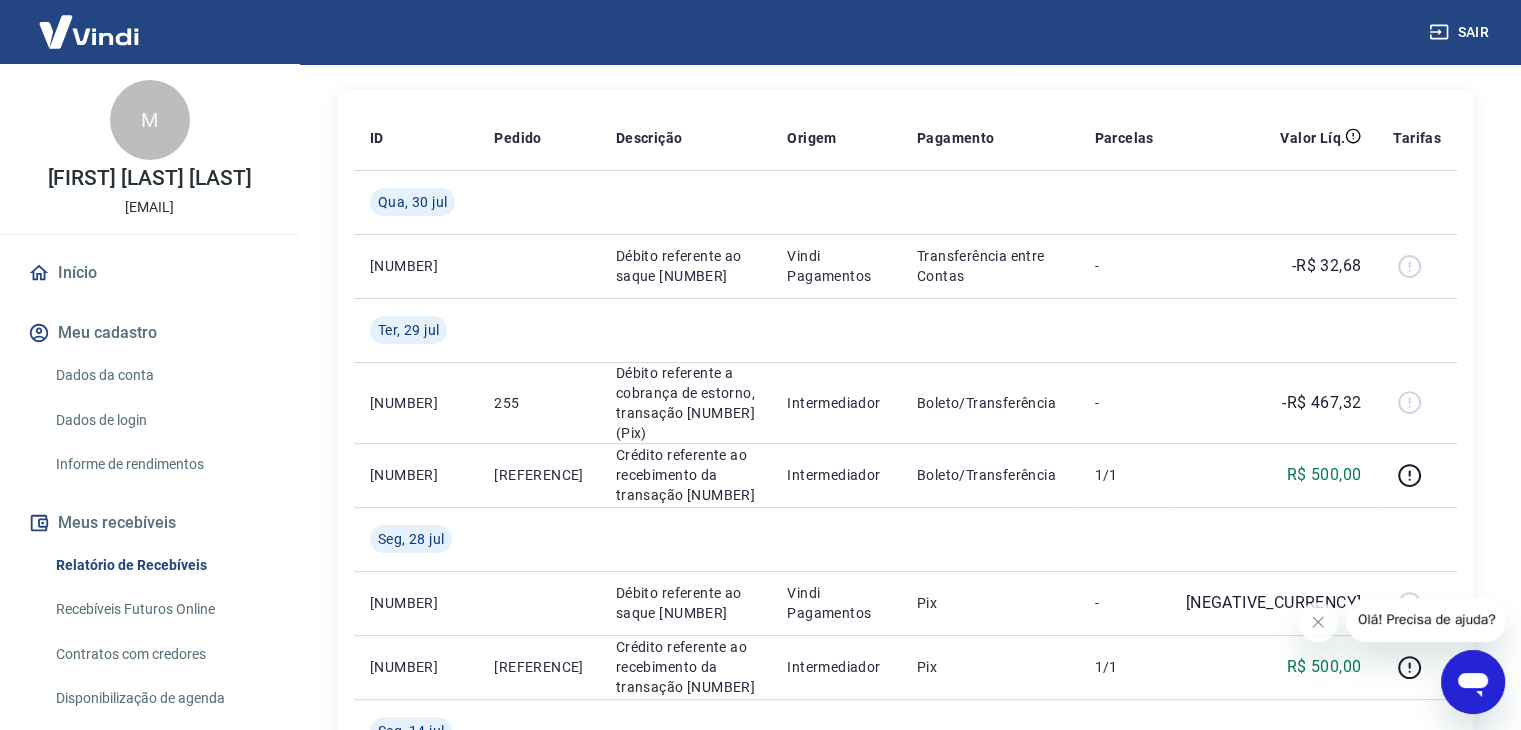 click on "Recebíveis Futuros Online" at bounding box center [161, 609] 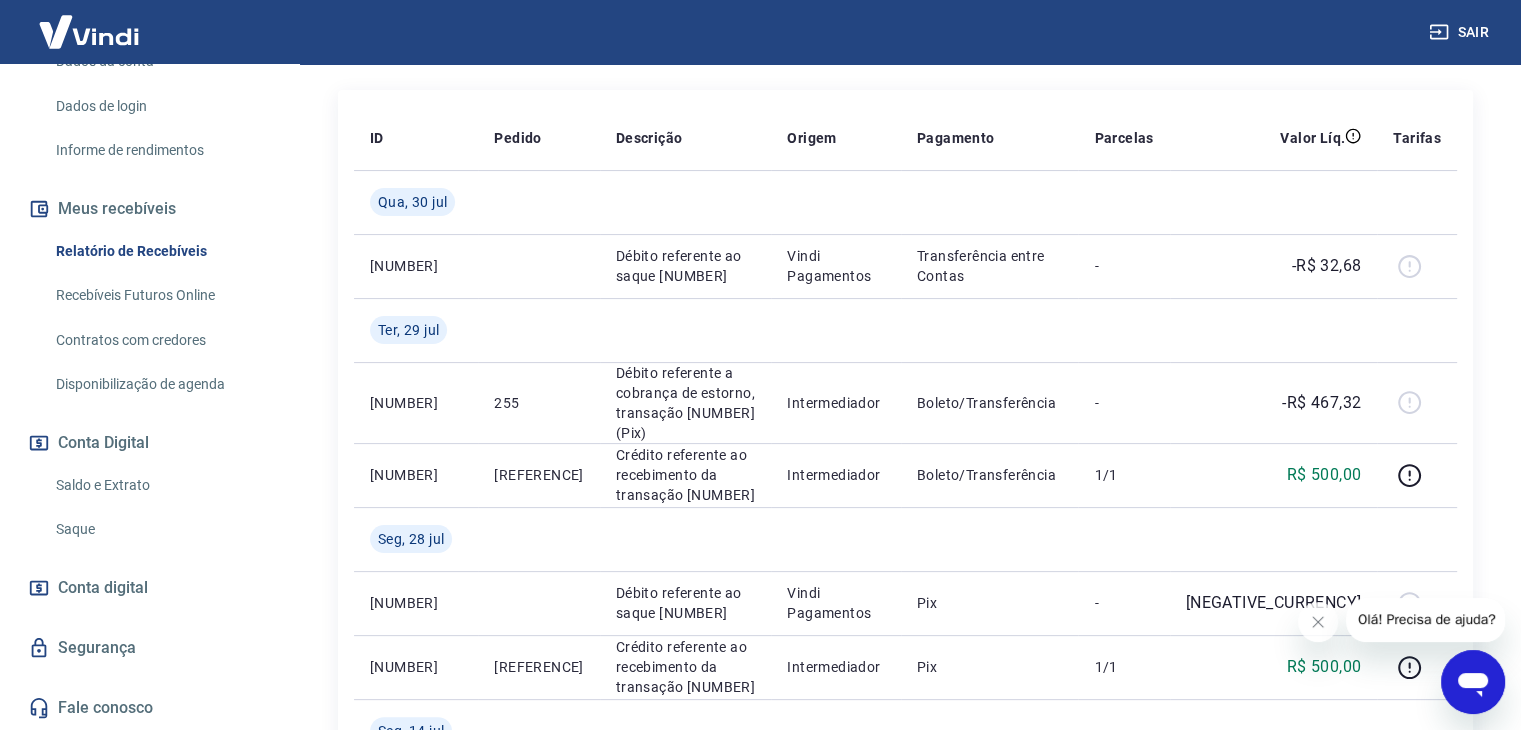 click on "Saldo e Extrato" at bounding box center [161, 485] 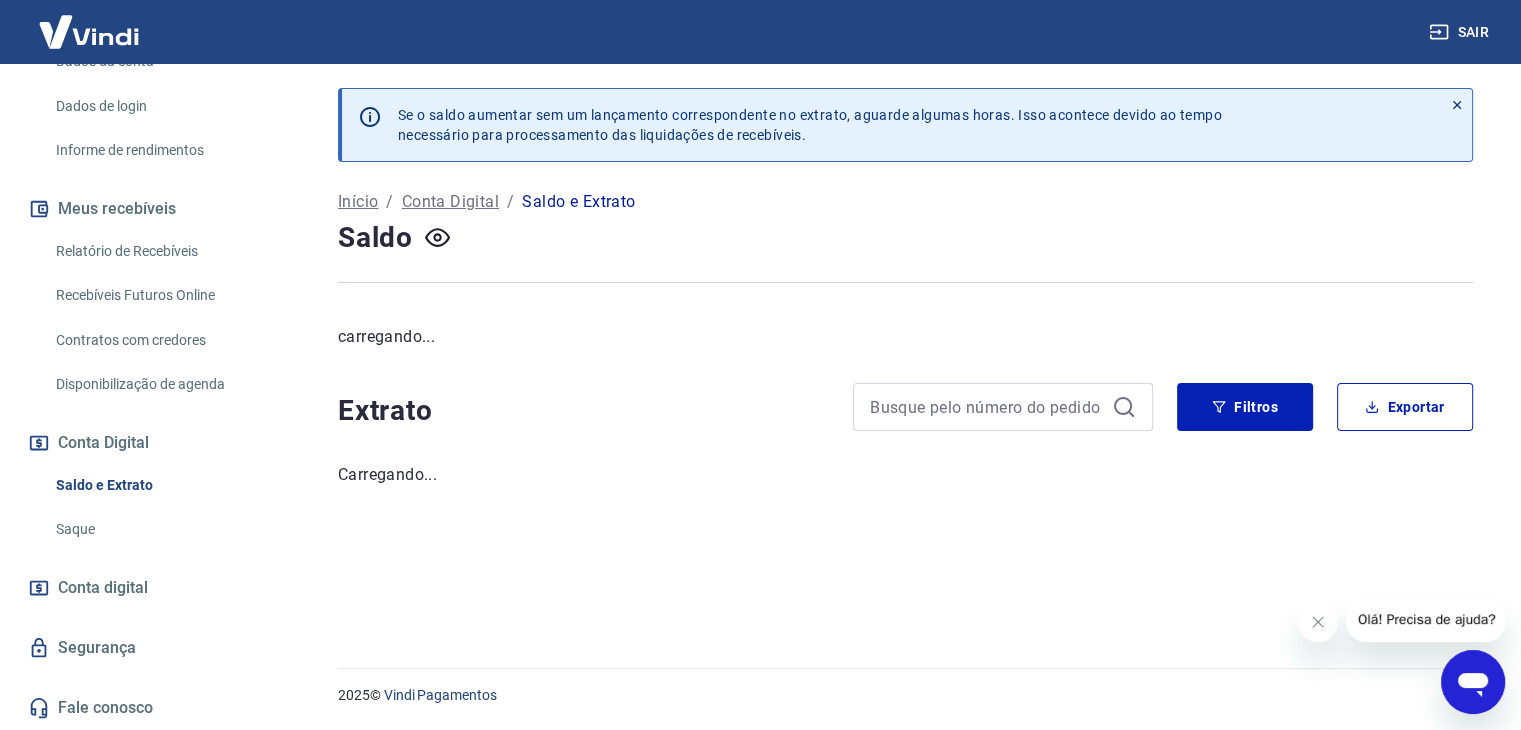 scroll, scrollTop: 0, scrollLeft: 0, axis: both 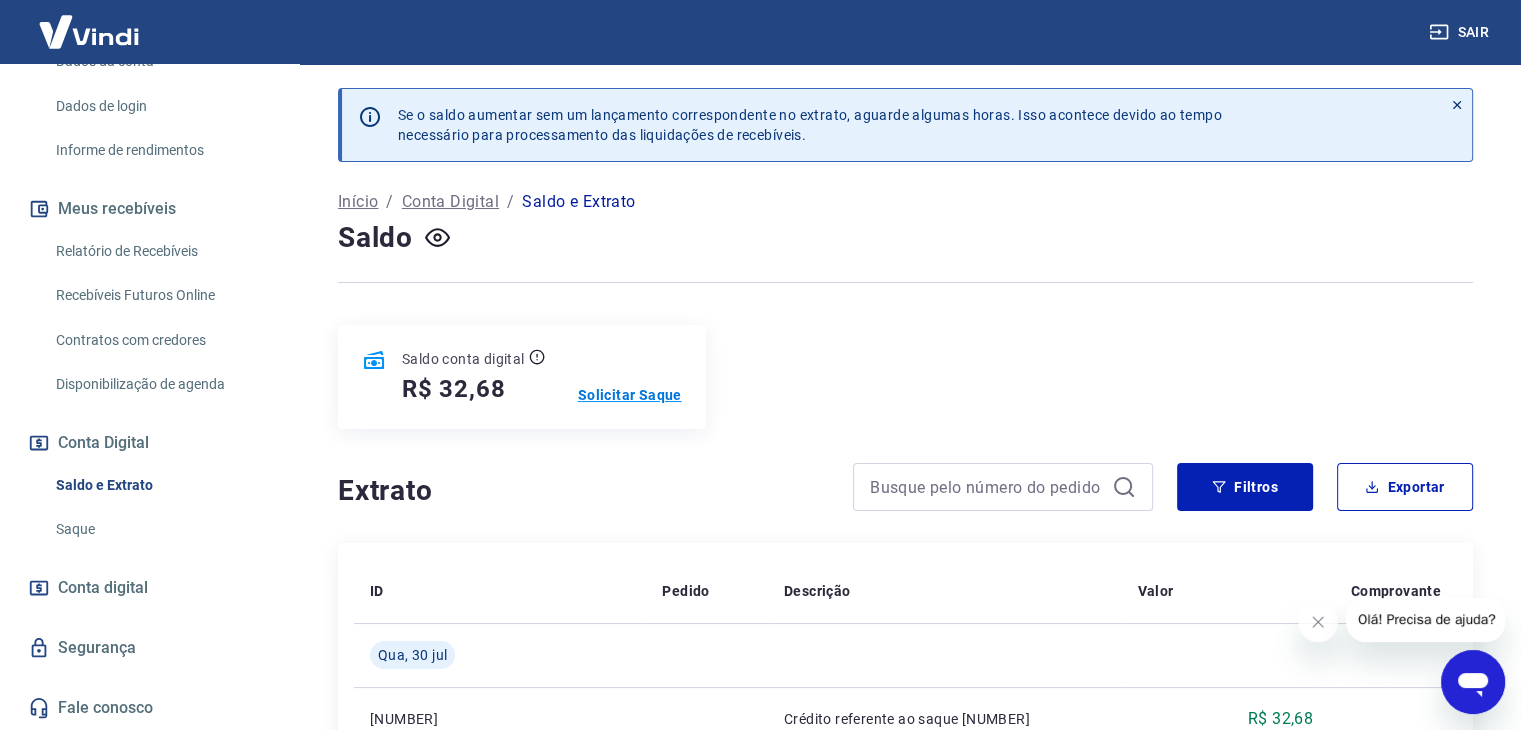 click on "Solicitar Saque" at bounding box center (630, 395) 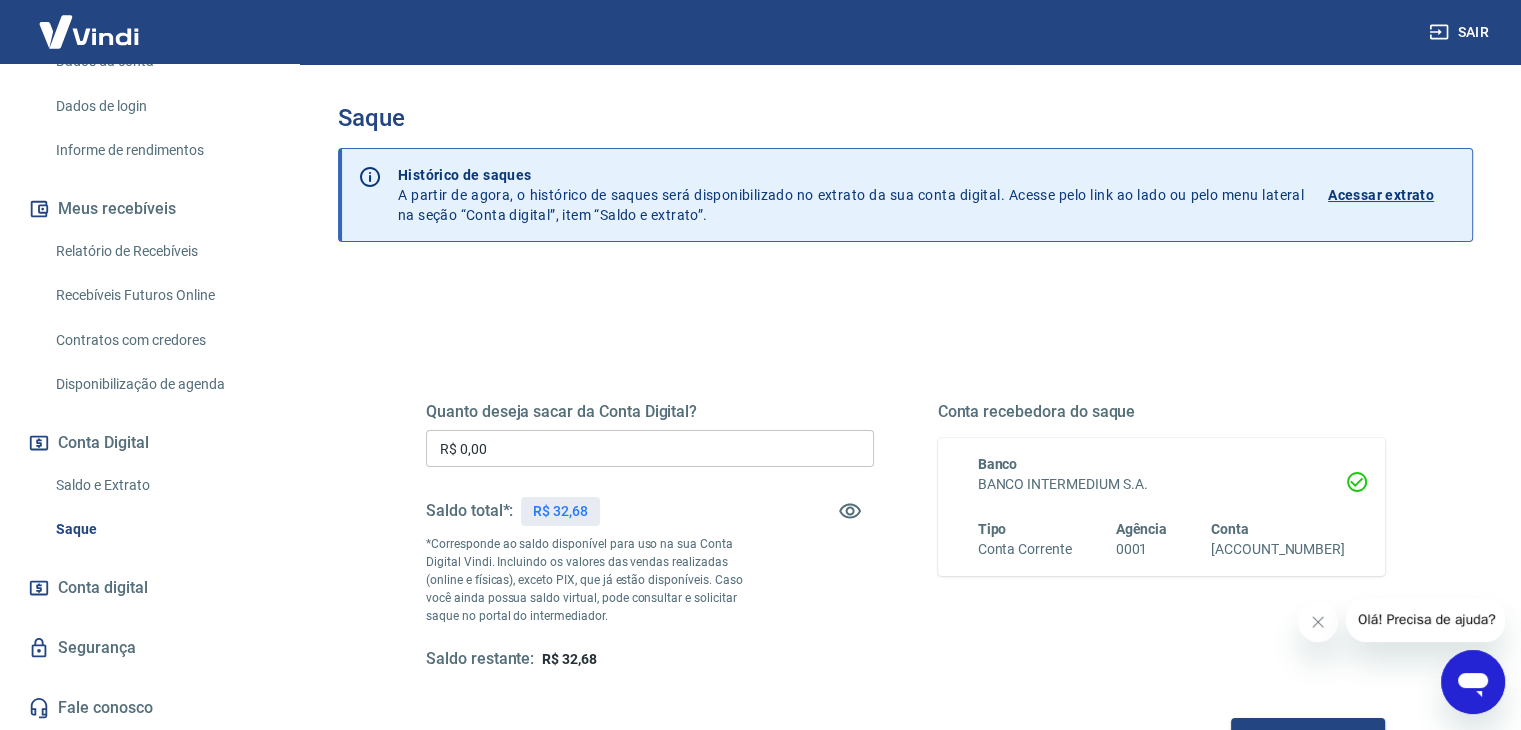 click on "Quanto deseja sacar da Conta Digital? R$ 0,00 ​ Saldo total*: R$ 32,68 *Corresponde ao saldo disponível para uso na sua Conta Digital Vindi. Incluindo os valores das vendas realizadas (online e físicas), exceto PIX, que já estão disponíveis. Caso você ainda possua saldo virtual, pode consultar e solicitar saque no portal do intermediador. Saldo restante: R$ 32,68" at bounding box center (650, 536) 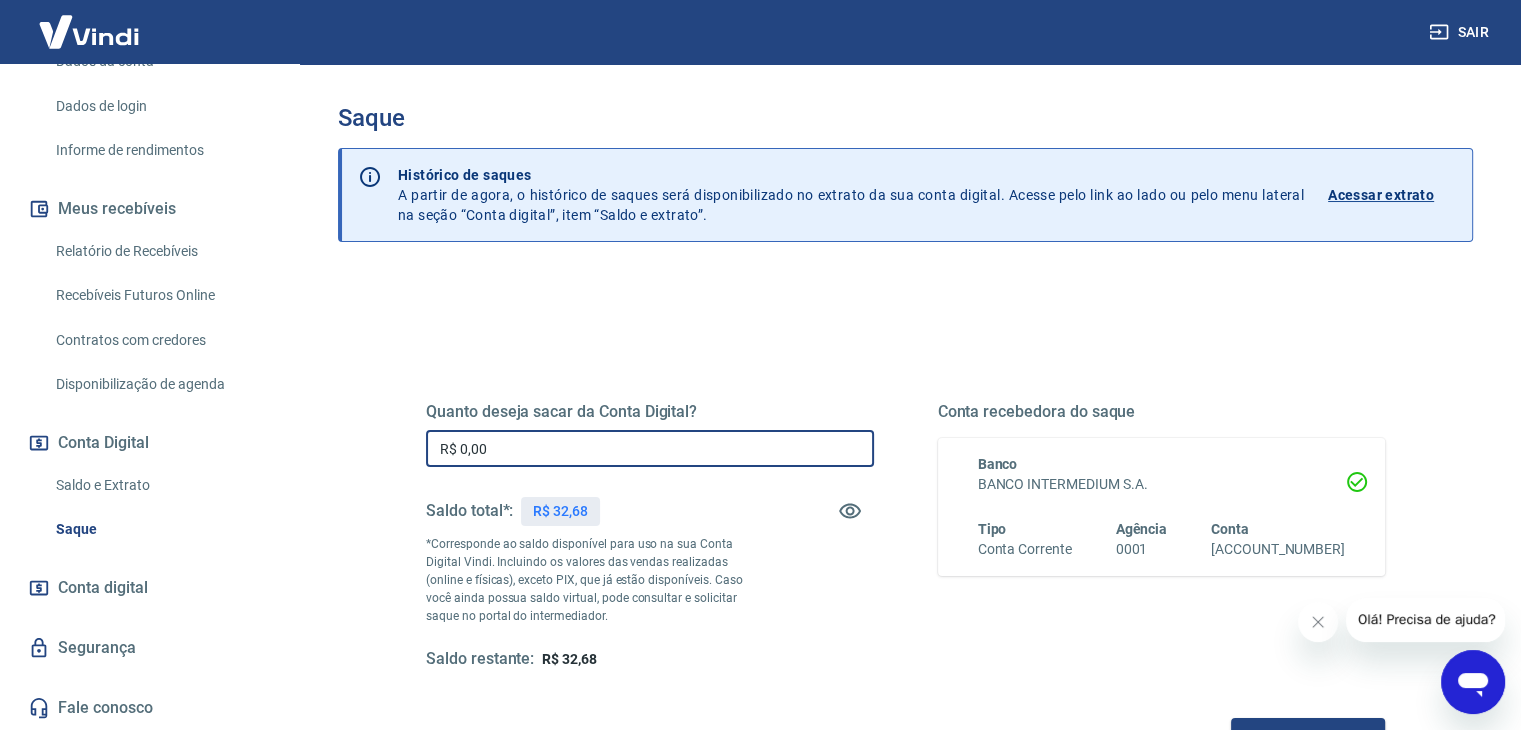 click on "R$ 0,00" at bounding box center [650, 448] 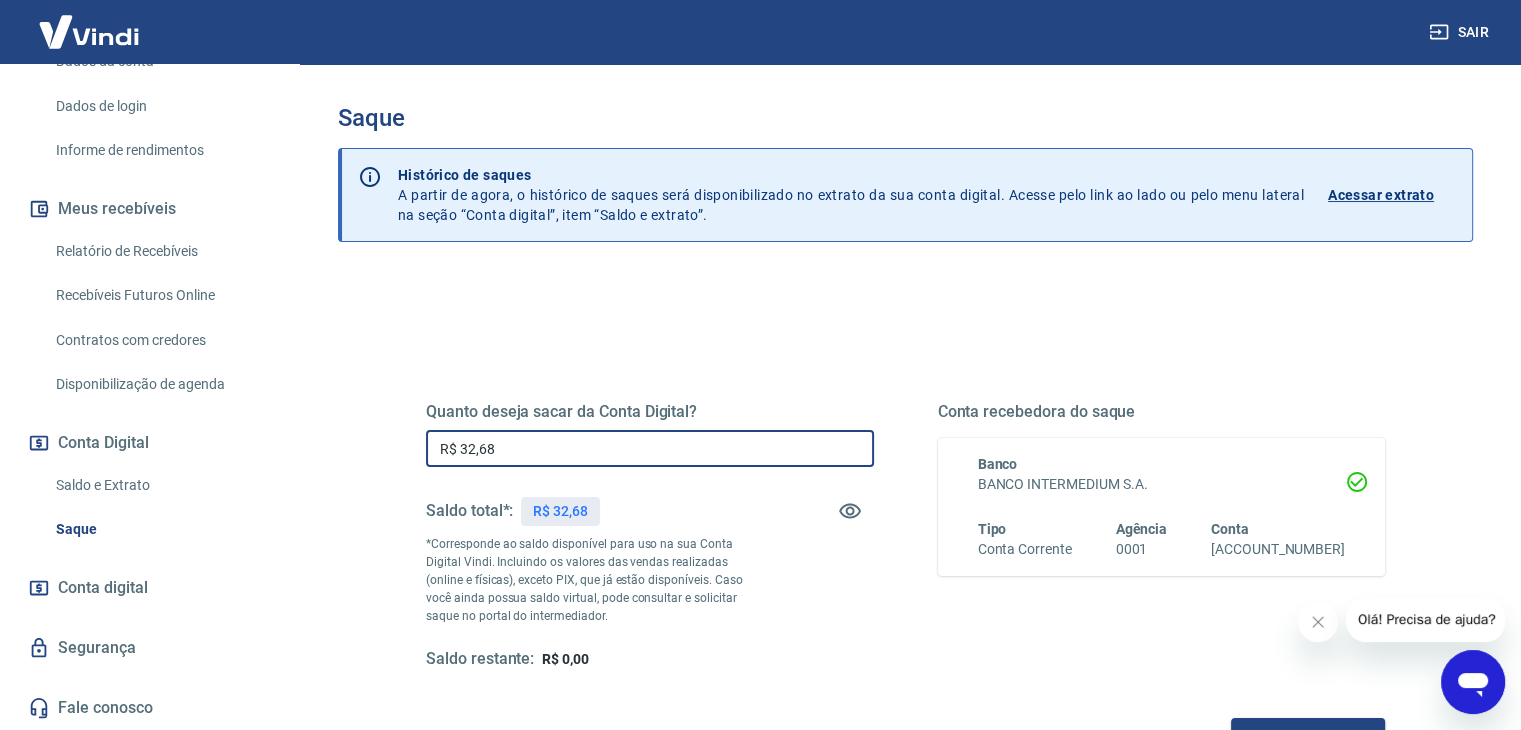 type on "R$ 32,68" 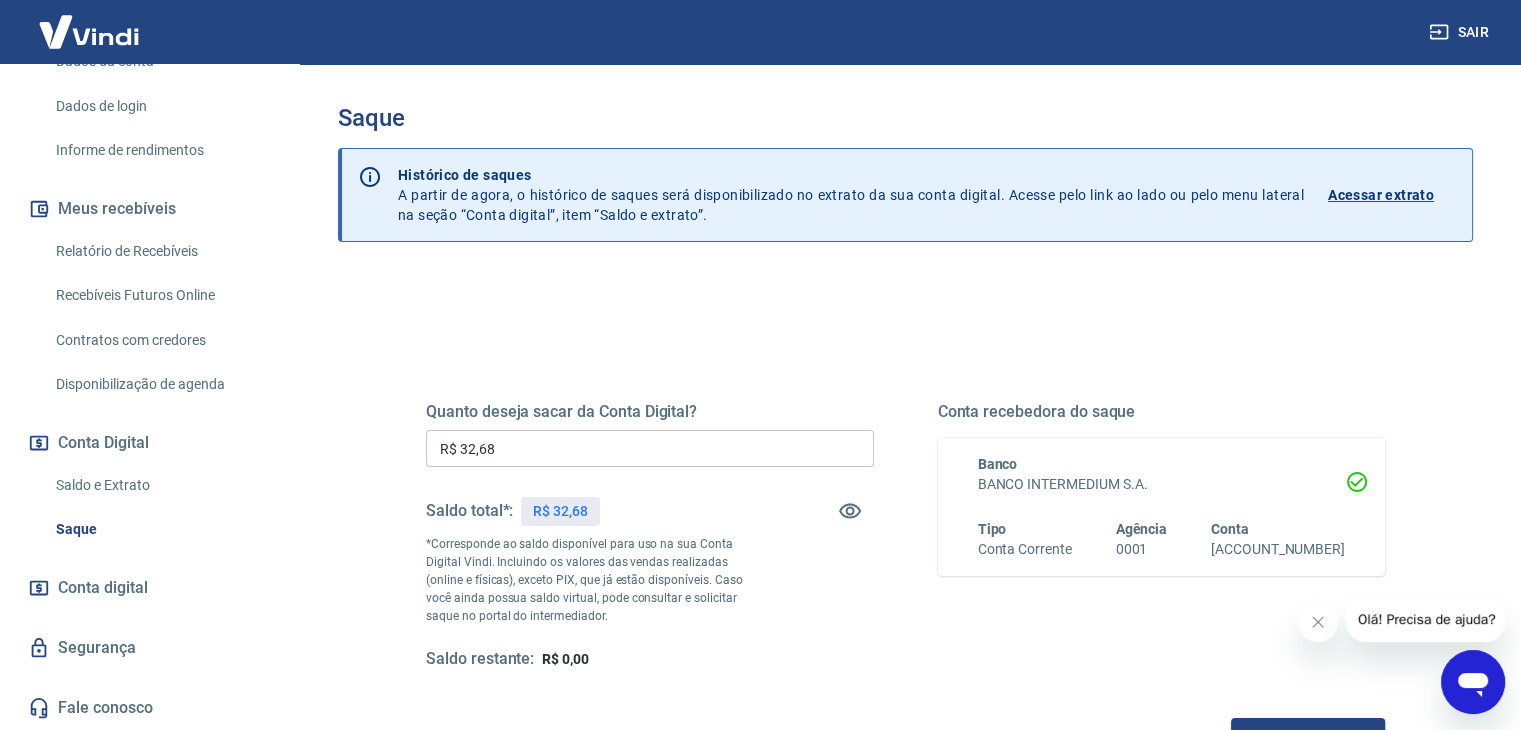 click on "Quanto deseja sacar da Conta Digital? R$ 32,68 ​ Saldo total*: R$ 32,68 *Corresponde ao saldo disponível para uso na sua Conta Digital Vindi. Incluindo os valores das vendas realizadas (online e físicas), exceto PIX, que já estão disponíveis. Caso você ainda possua saldo virtual, pode consultar e solicitar saque no portal do intermediador. Saldo restante: R$ 0,00" at bounding box center [650, 536] 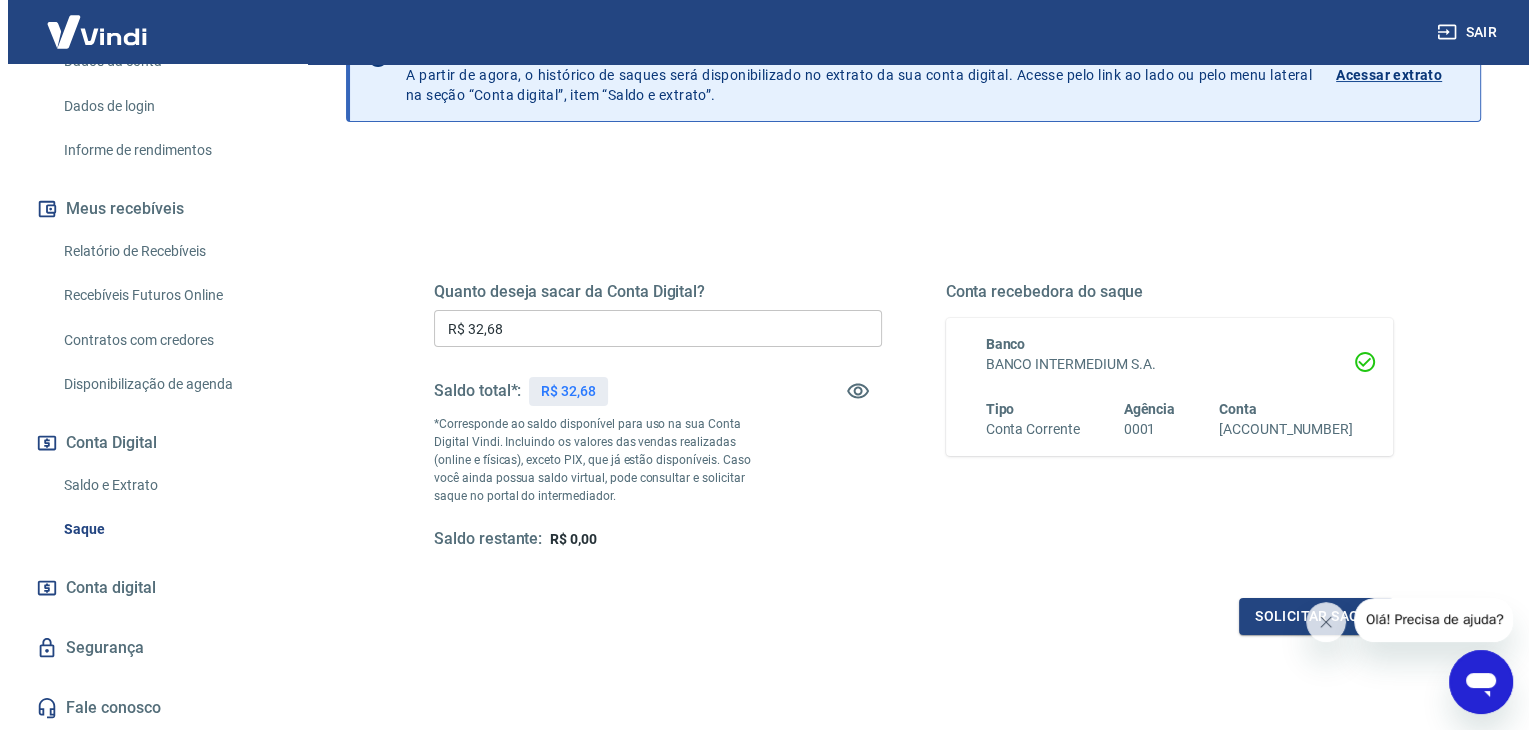 scroll, scrollTop: 160, scrollLeft: 0, axis: vertical 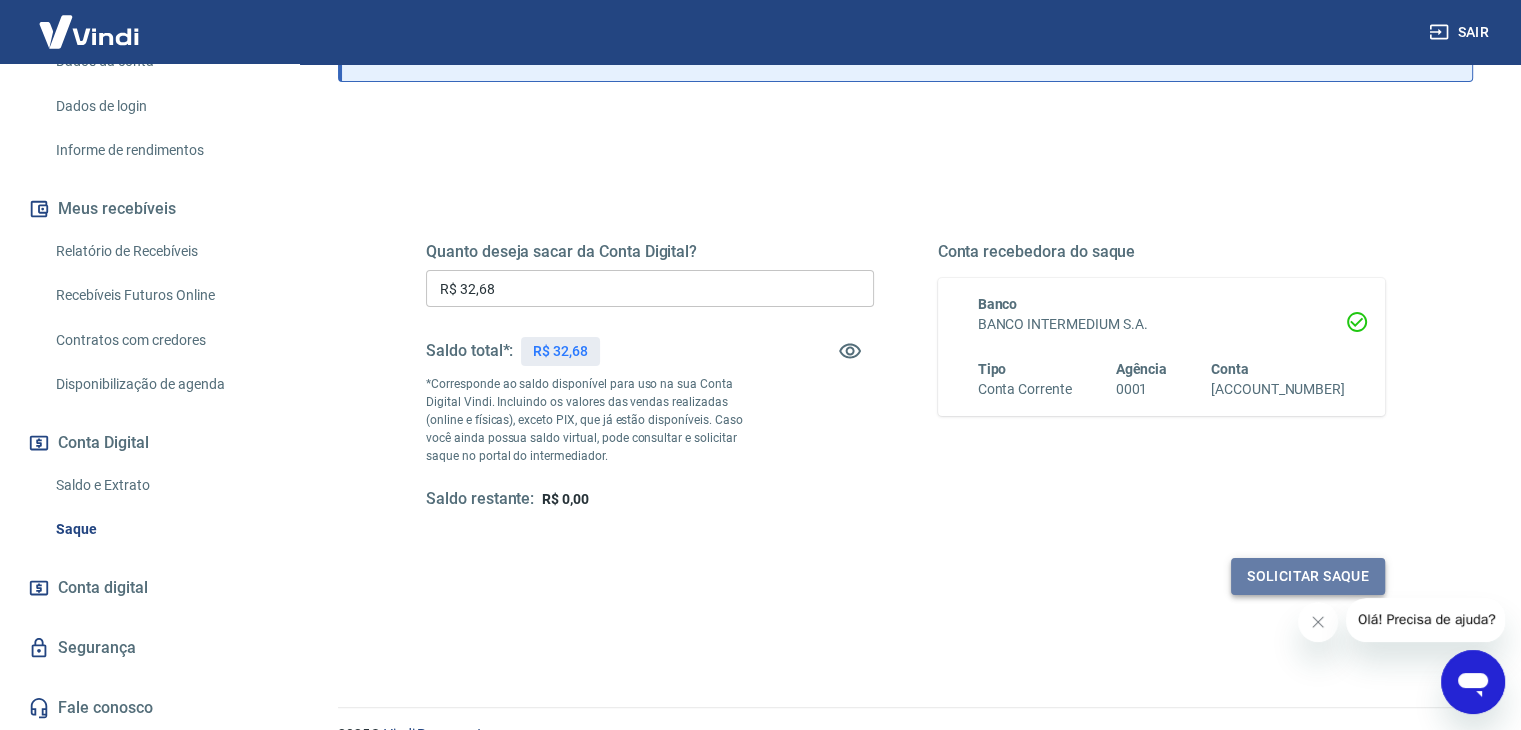 click on "Solicitar saque" at bounding box center [1308, 576] 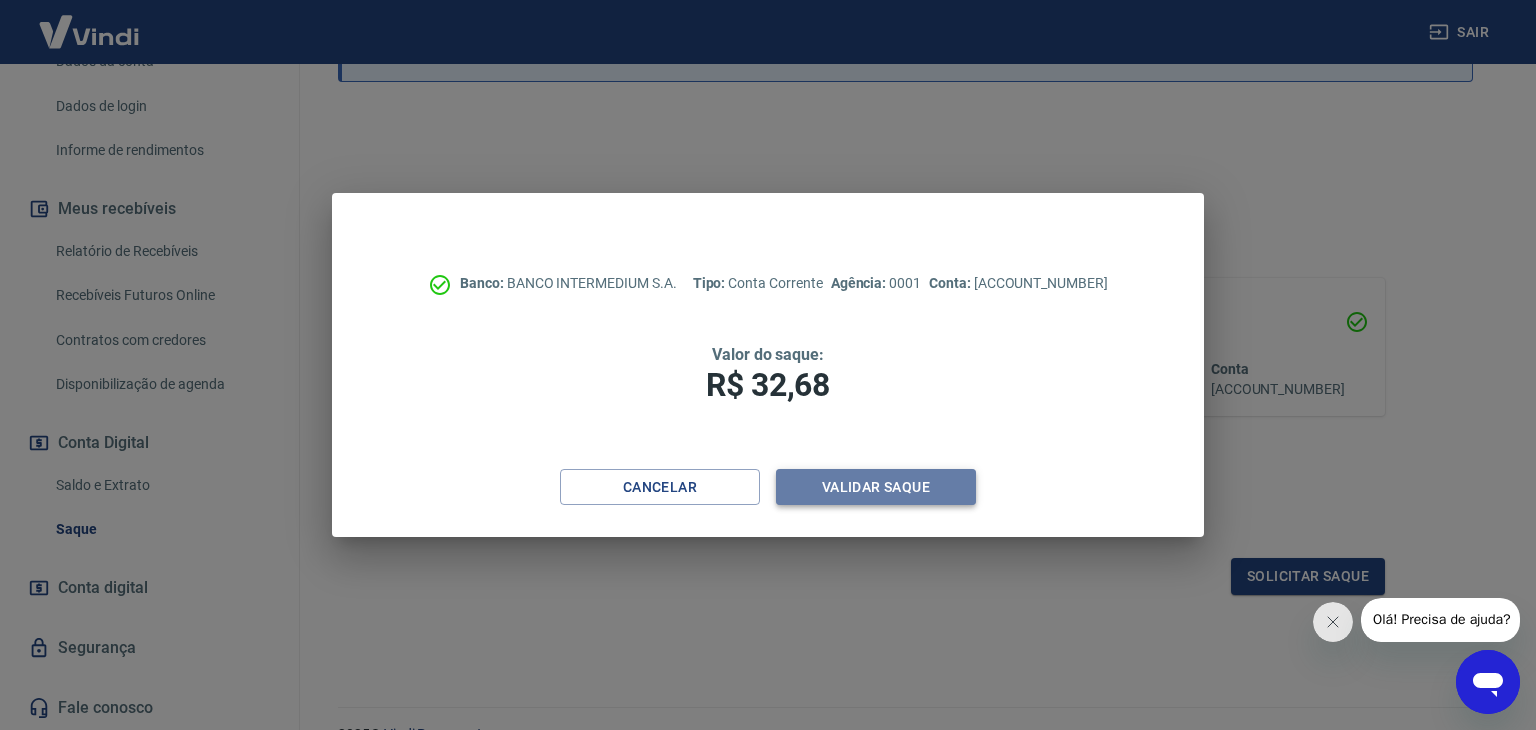click on "Validar saque" at bounding box center [876, 487] 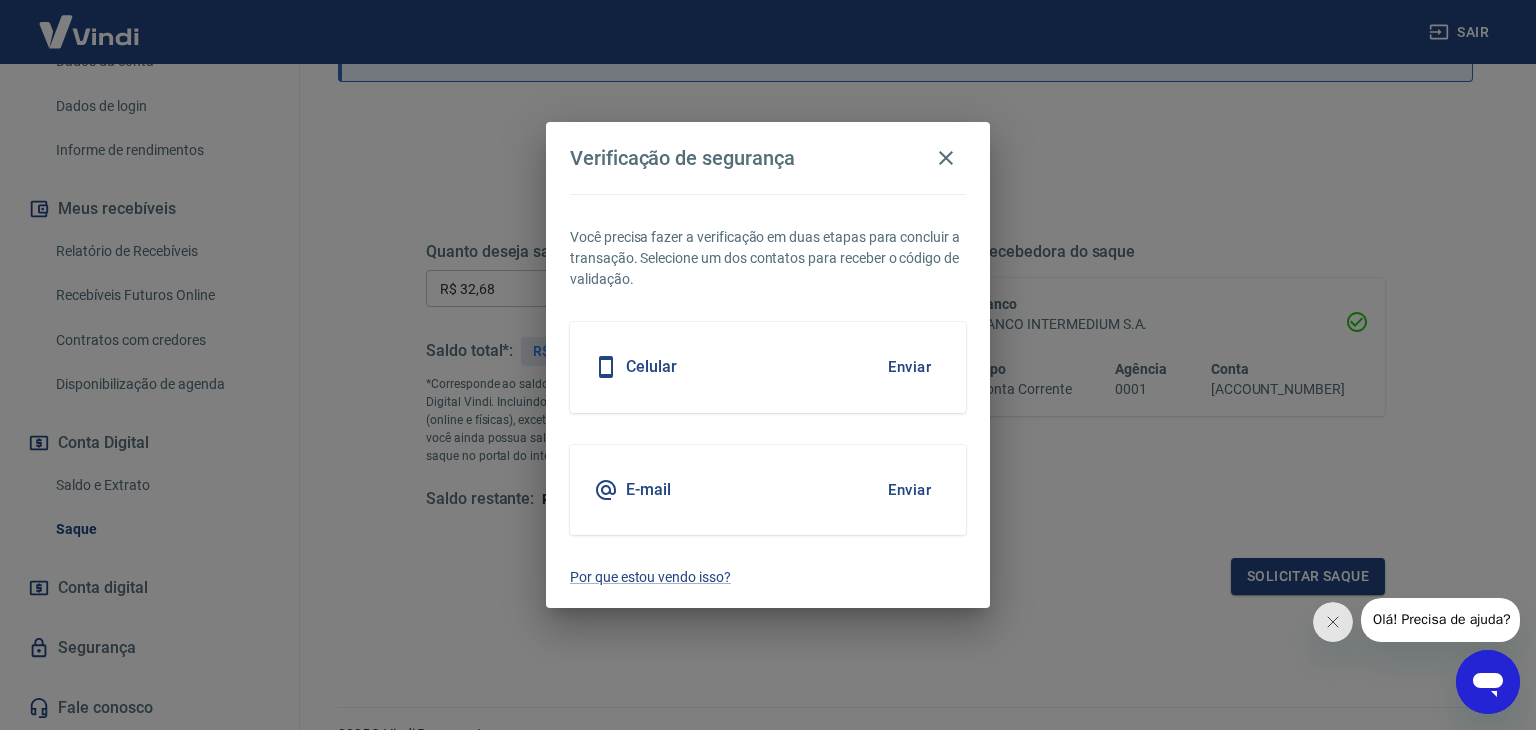 click on "Celular Enviar" at bounding box center [768, 367] 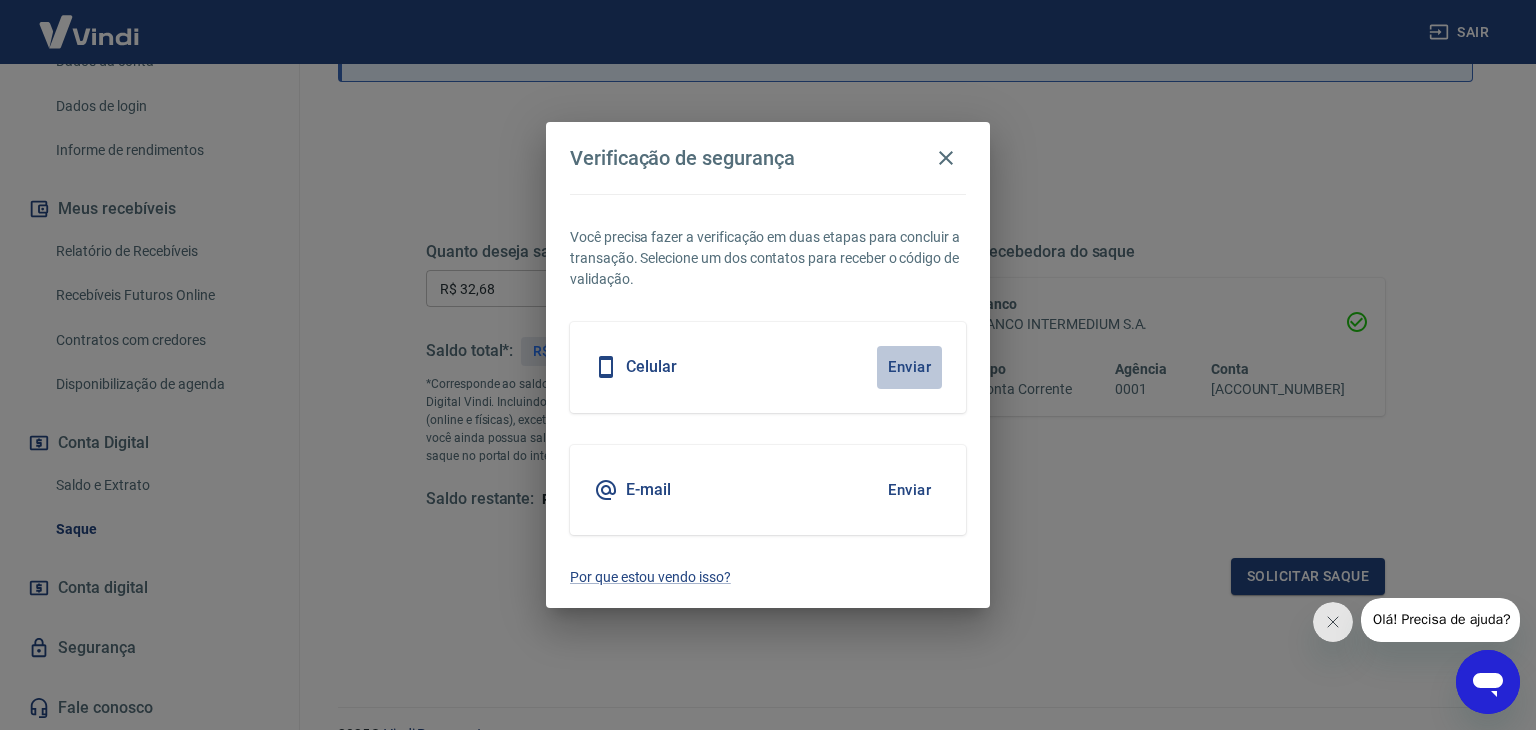 click on "Enviar" at bounding box center [909, 367] 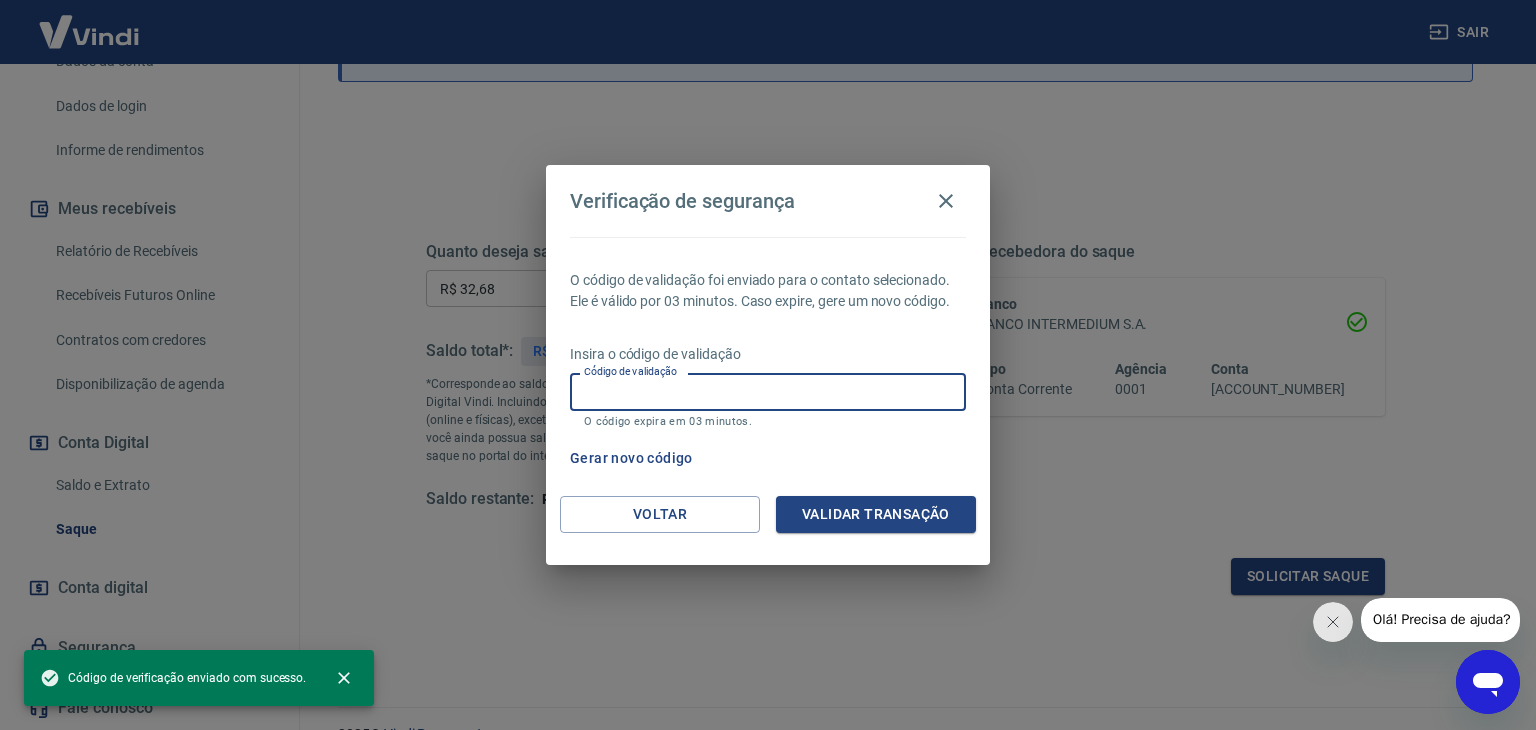 click on "Código de validação" at bounding box center (768, 391) 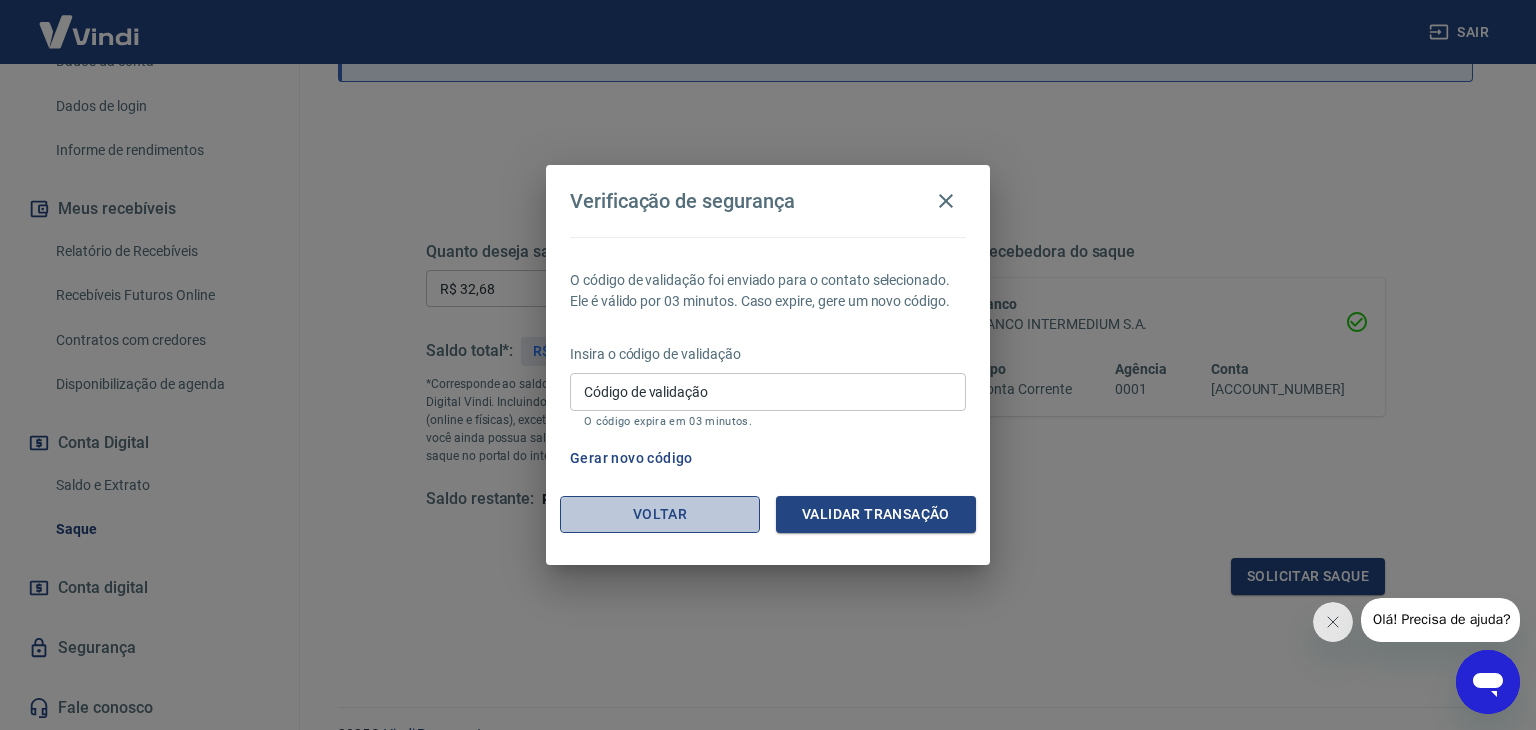click on "Voltar" at bounding box center [660, 514] 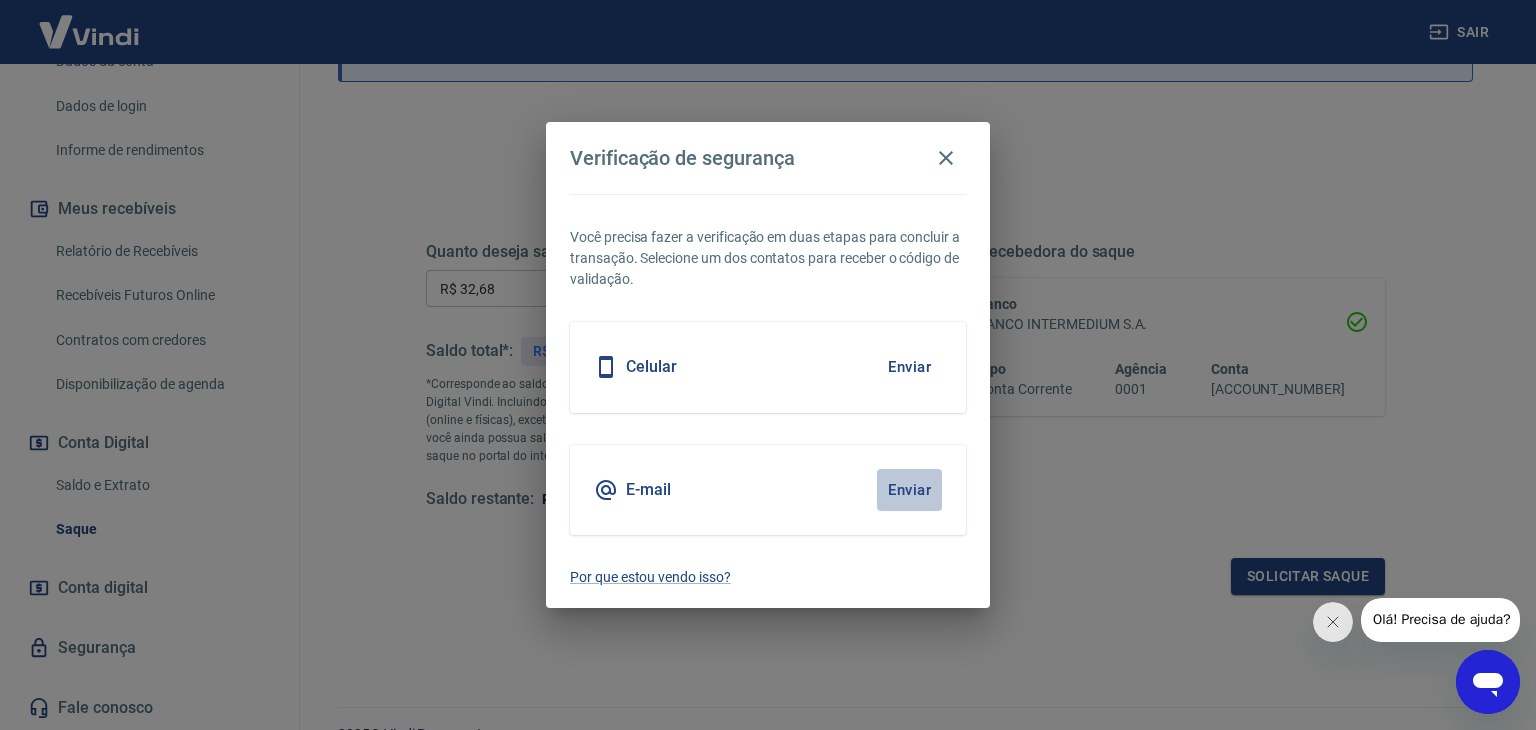 click on "Enviar" at bounding box center (909, 490) 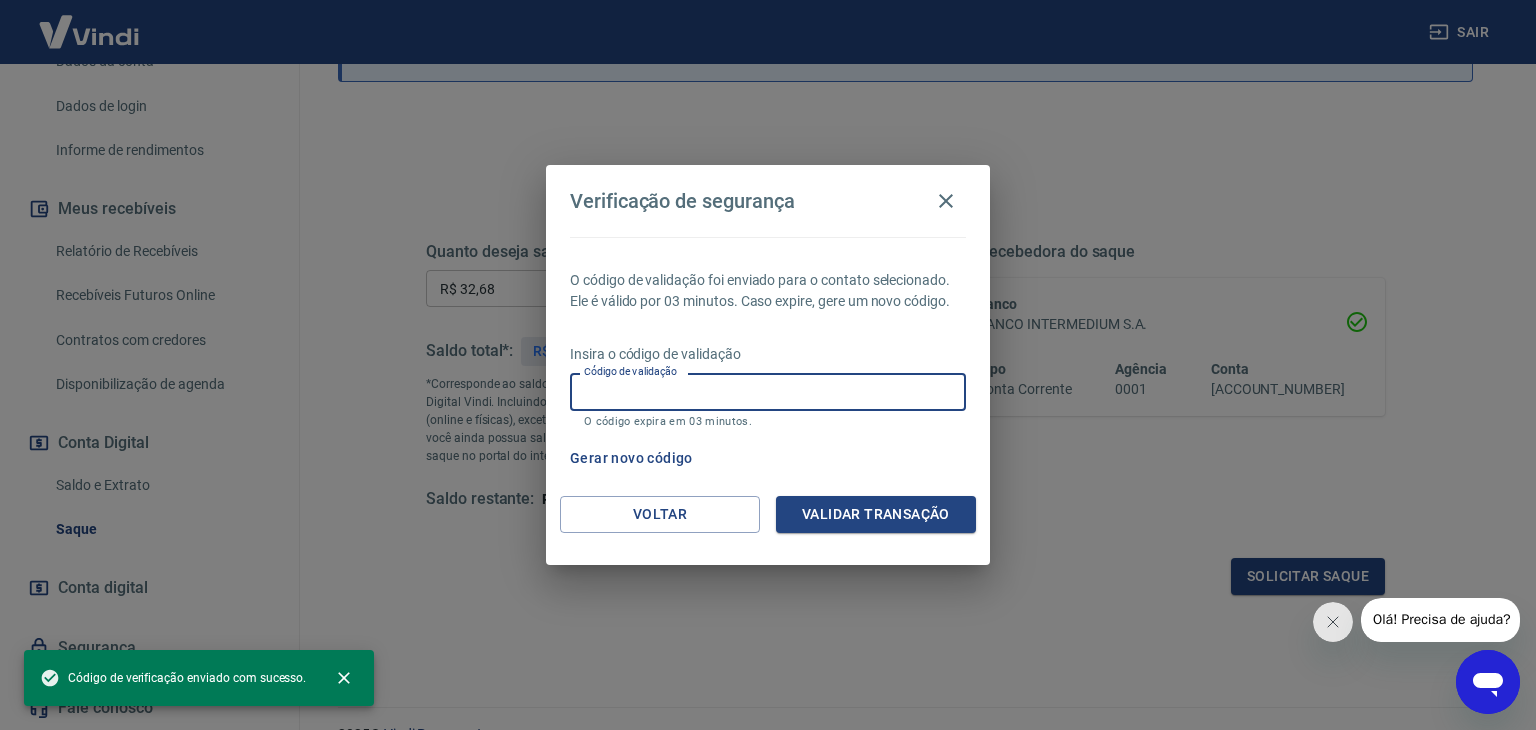 click on "Código de validação" at bounding box center (768, 391) 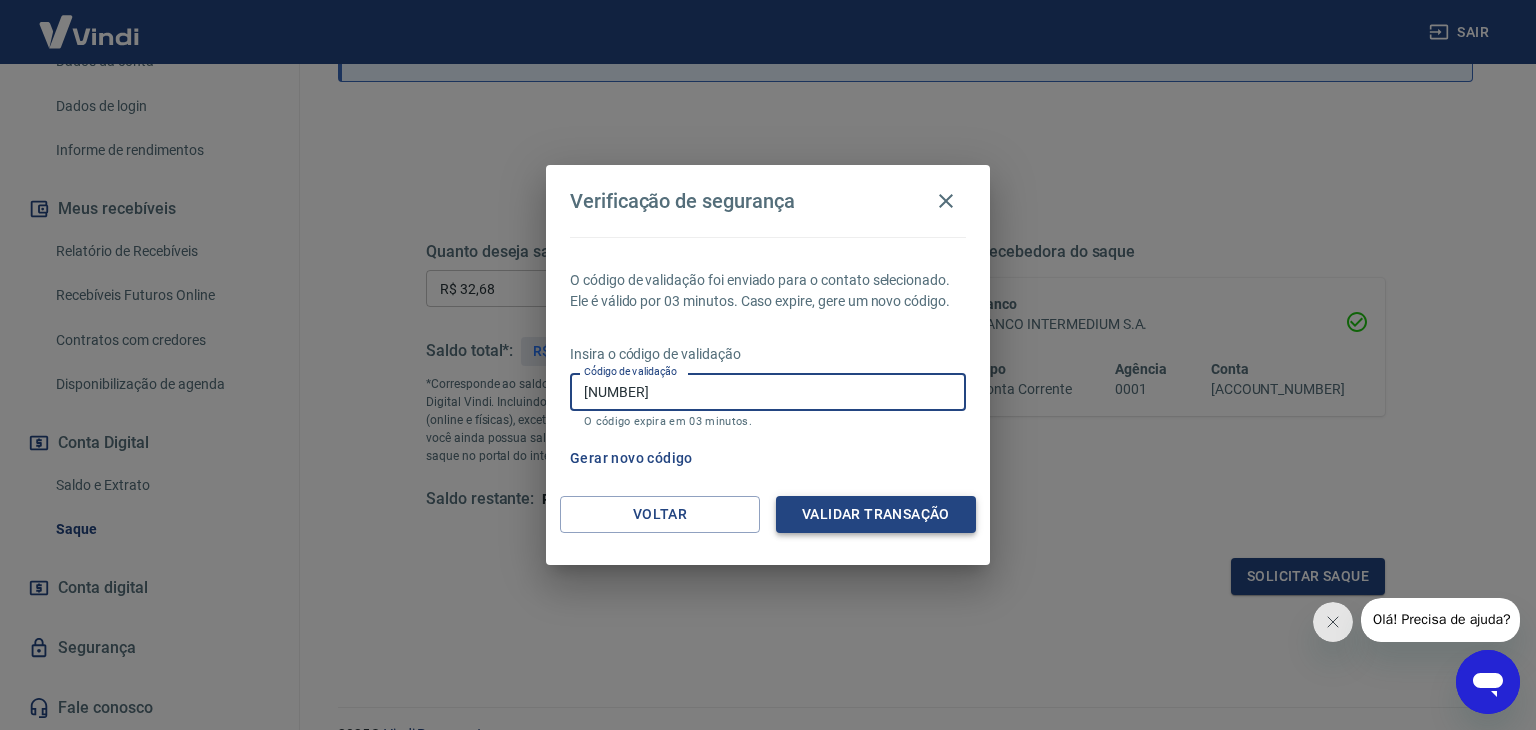 type on "[NUMBER]" 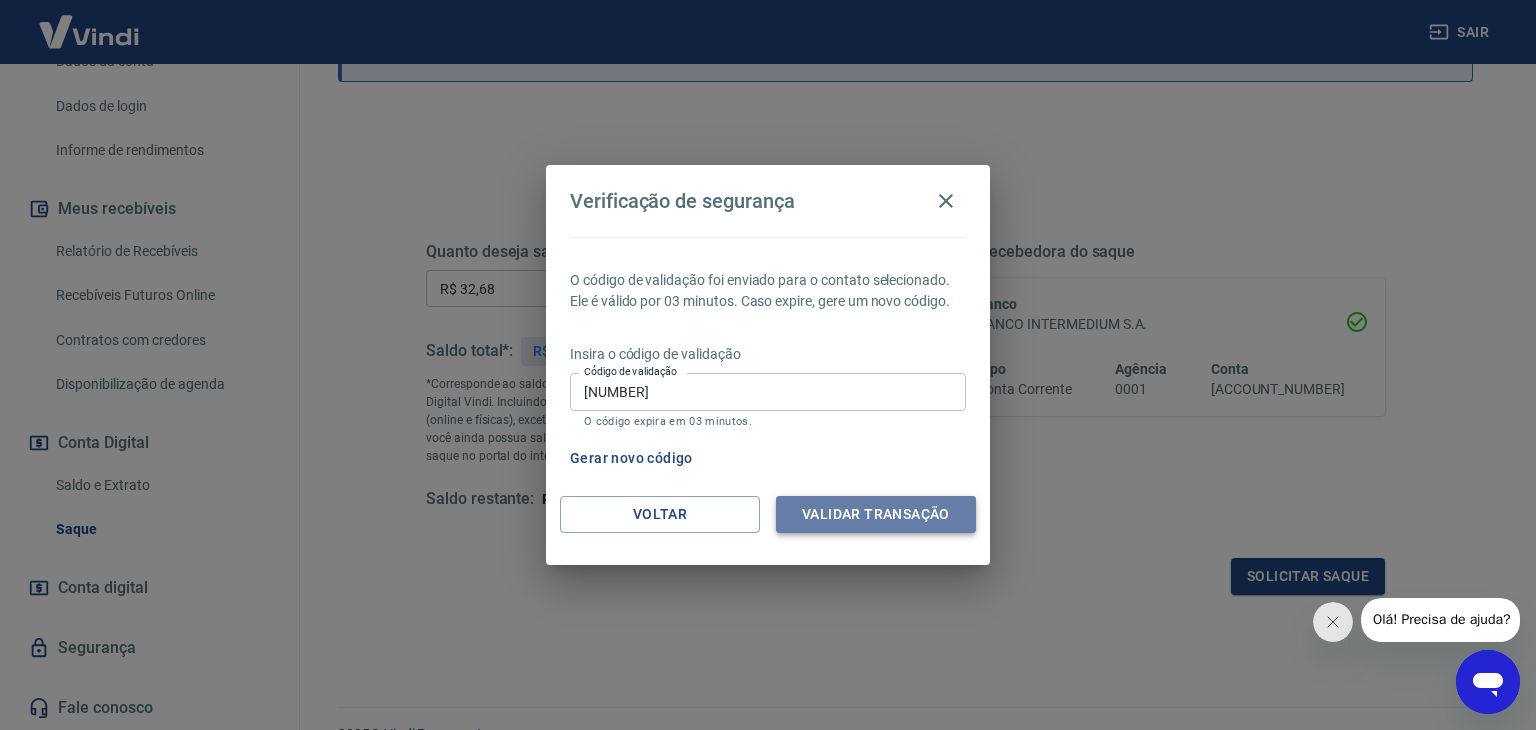 click on "Validar transação" at bounding box center [876, 514] 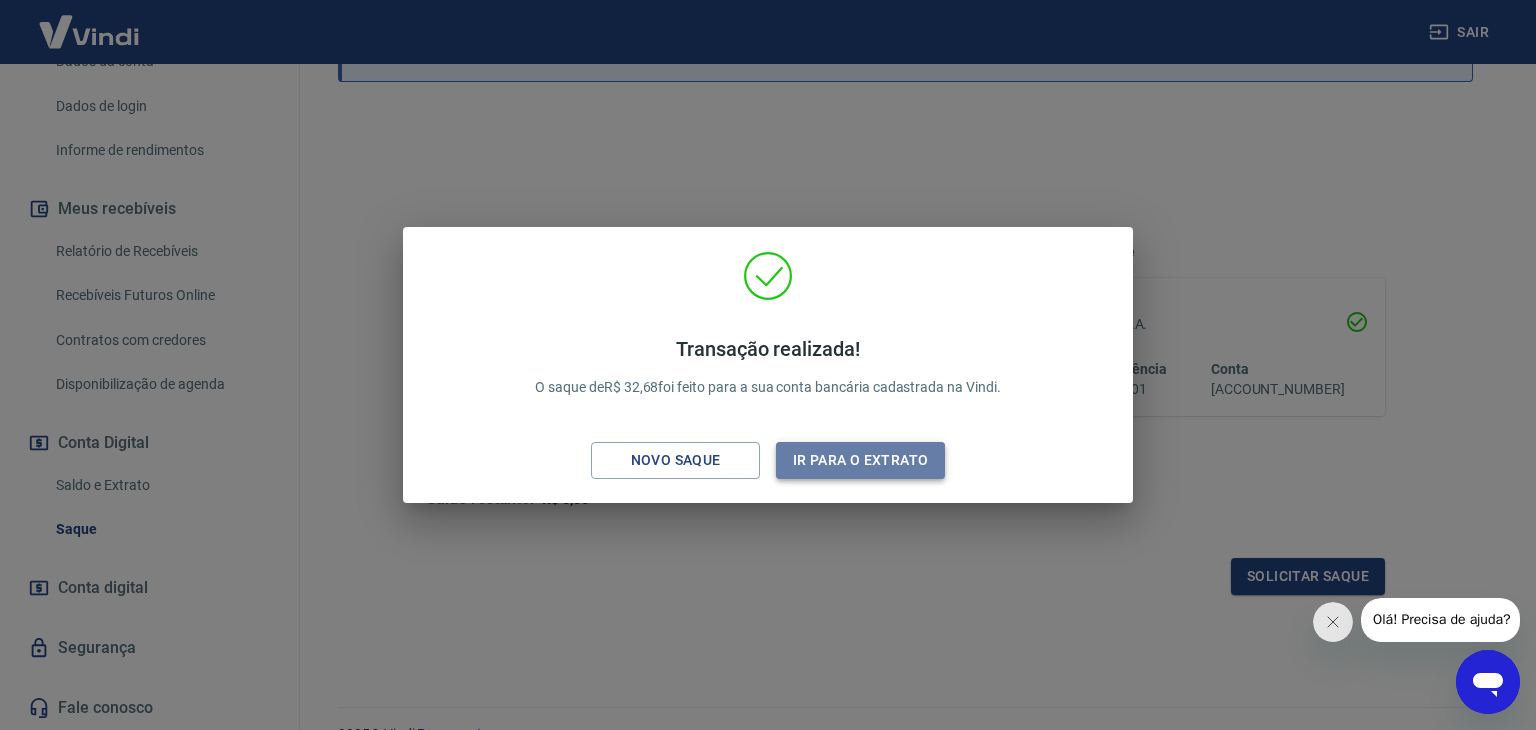 click on "Ir para o extrato" at bounding box center (860, 460) 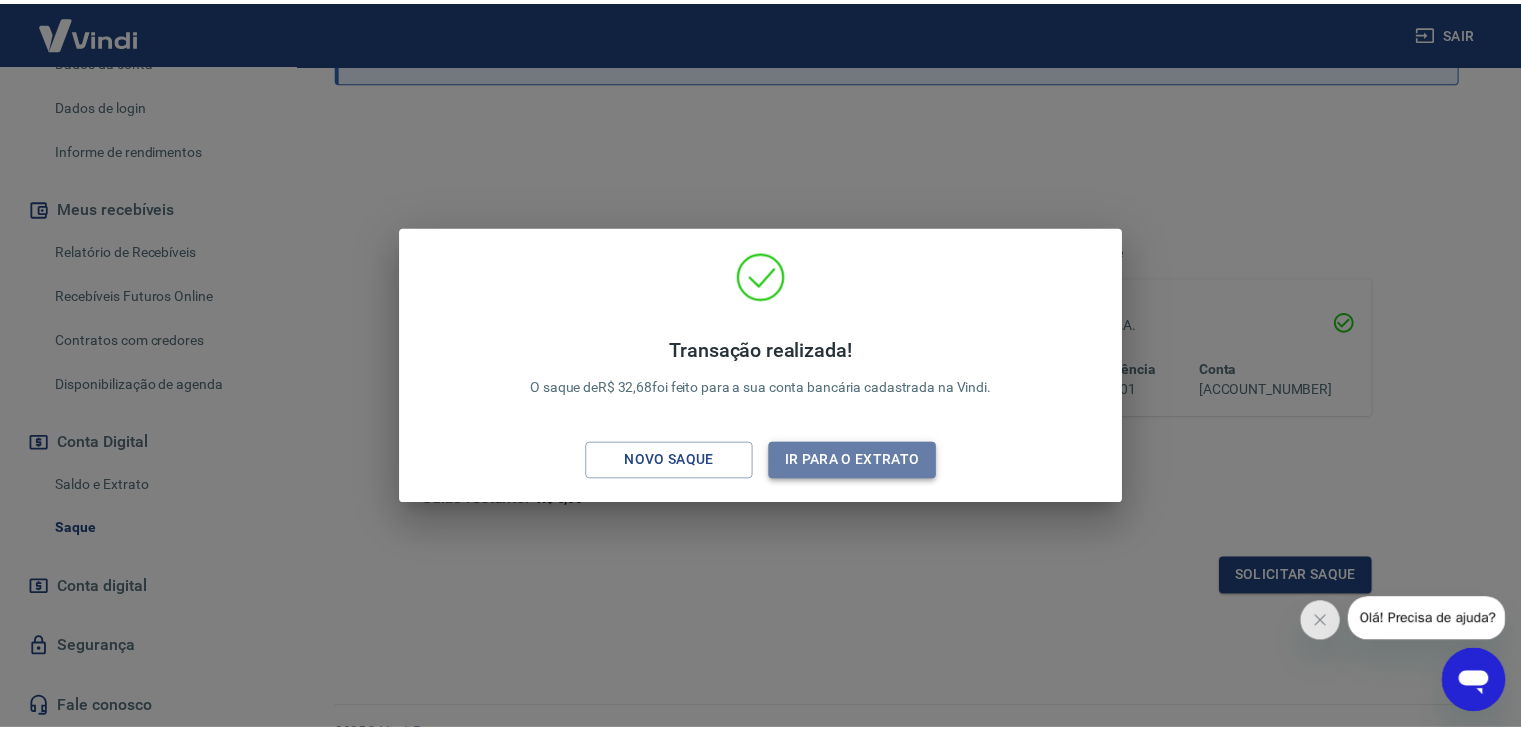 scroll, scrollTop: 200, scrollLeft: 0, axis: vertical 